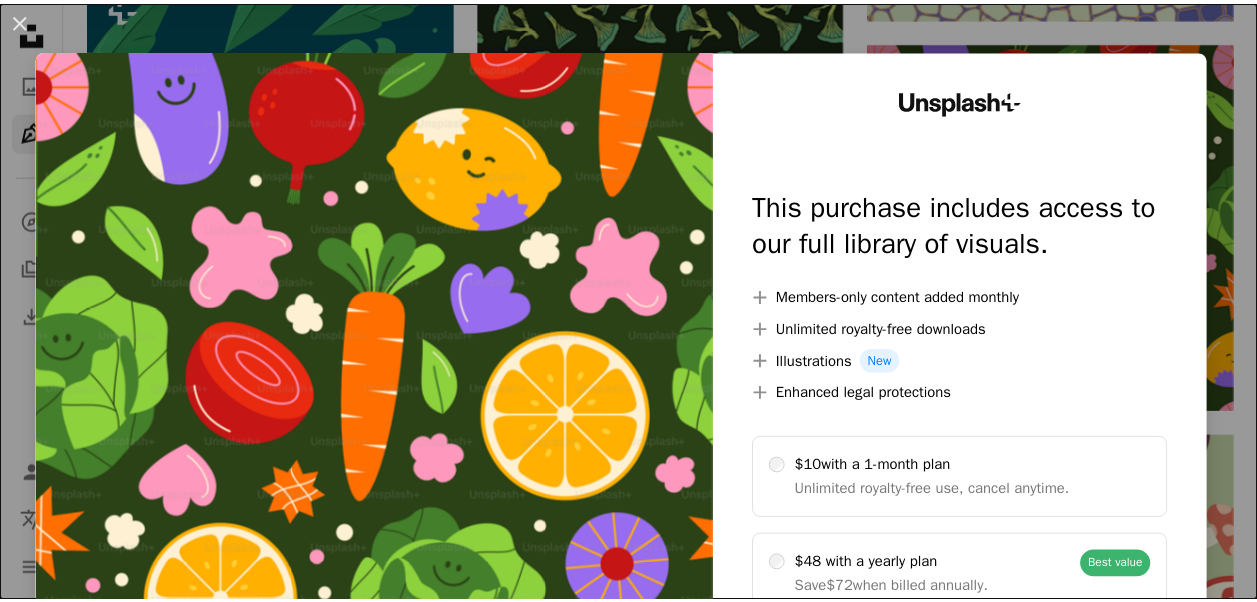 scroll, scrollTop: 1553, scrollLeft: 0, axis: vertical 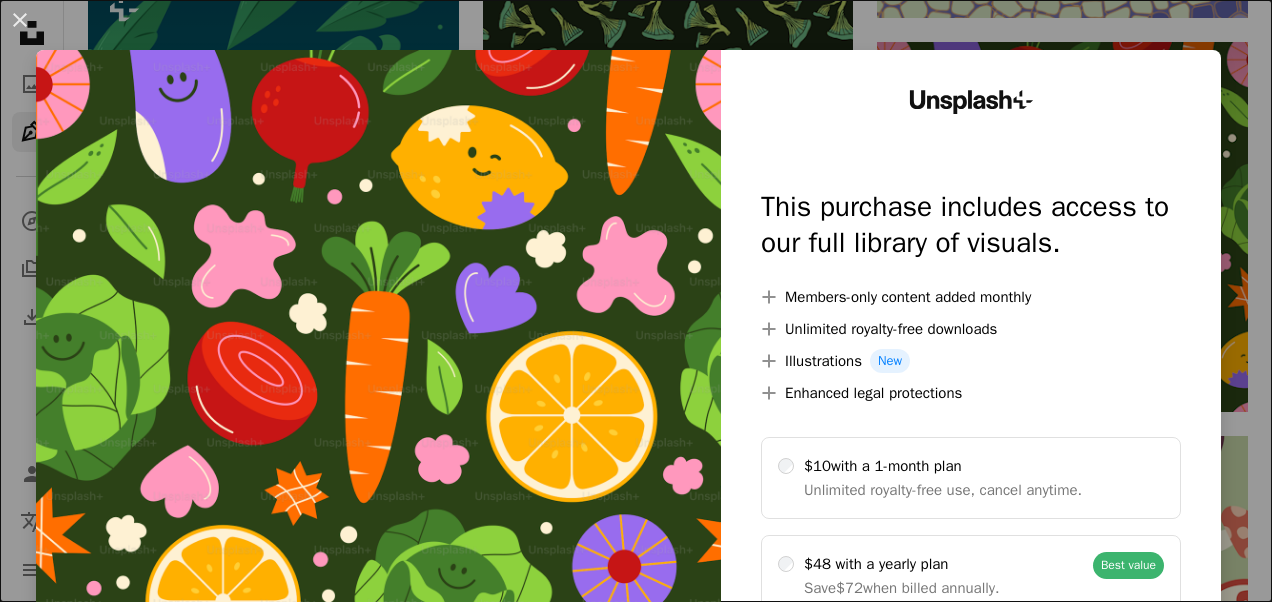 click at bounding box center [378, 407] 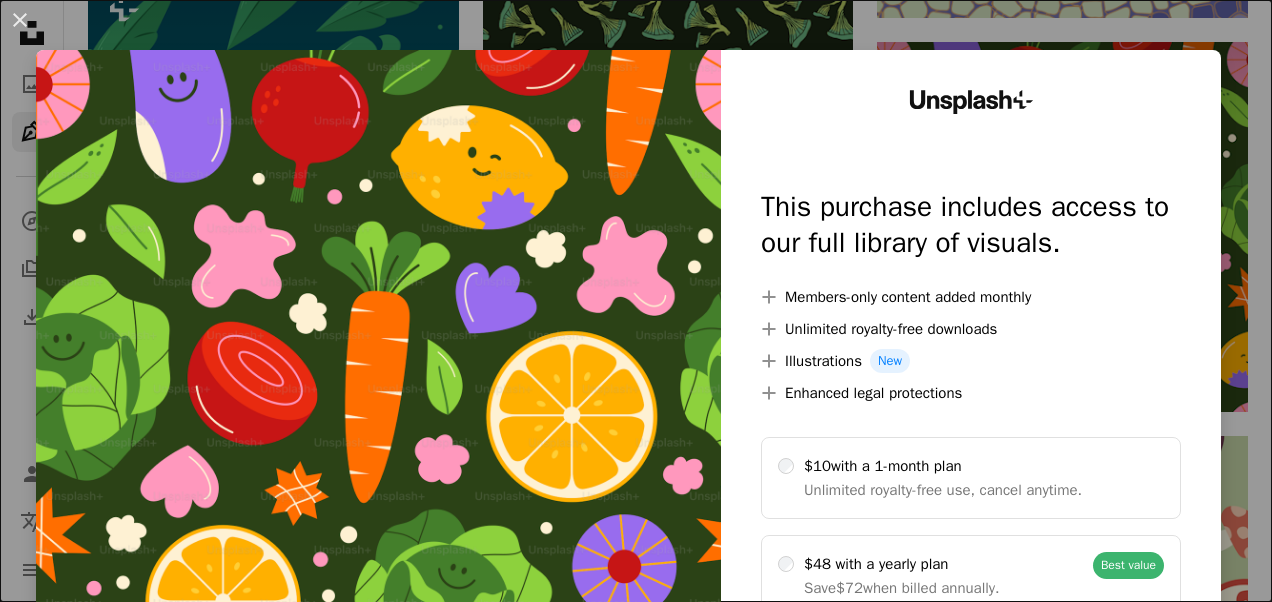 click on "Unsplash+ This purchase includes access to our full library of visuals. A plus sign Members-only content added monthly A plus sign Unlimited royalty-free downloads A plus sign Illustrations  New A plus sign Enhanced legal protections $10  with a 1-month plan Unlimited royalty-free use, cancel anytime. $48   with a yearly plan Save  $72  when billed annually. Best value Continue with purchase Taxes where applicable. Renews automatically. Cancel anytime." at bounding box center [971, 407] 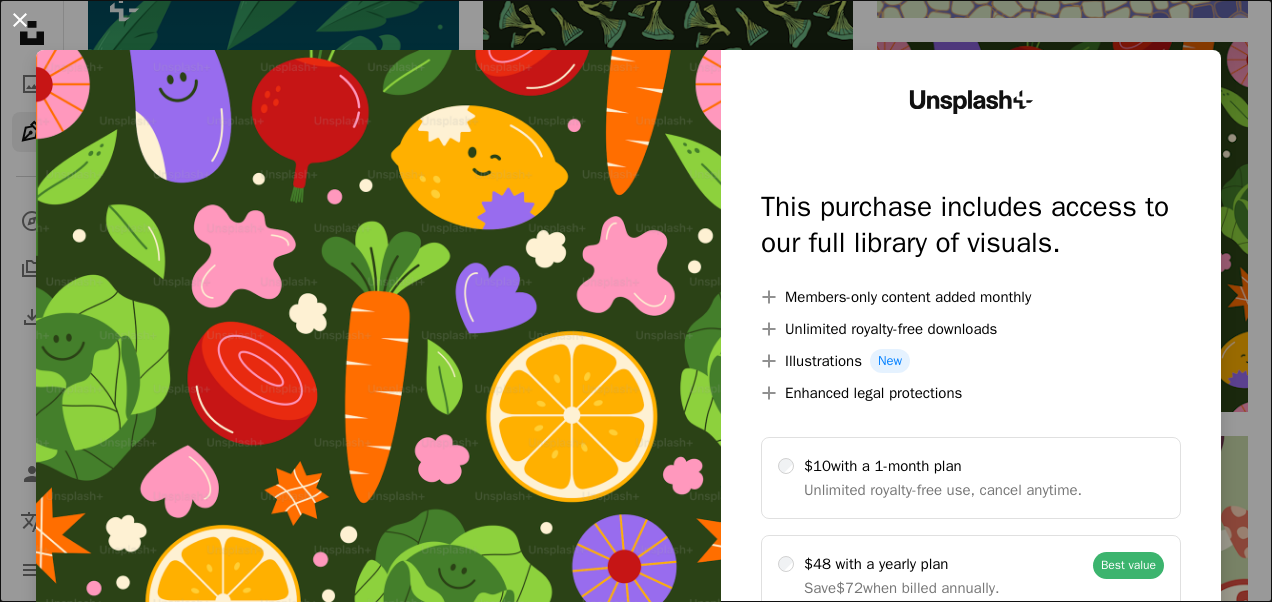 click on "An X shape" at bounding box center [20, 20] 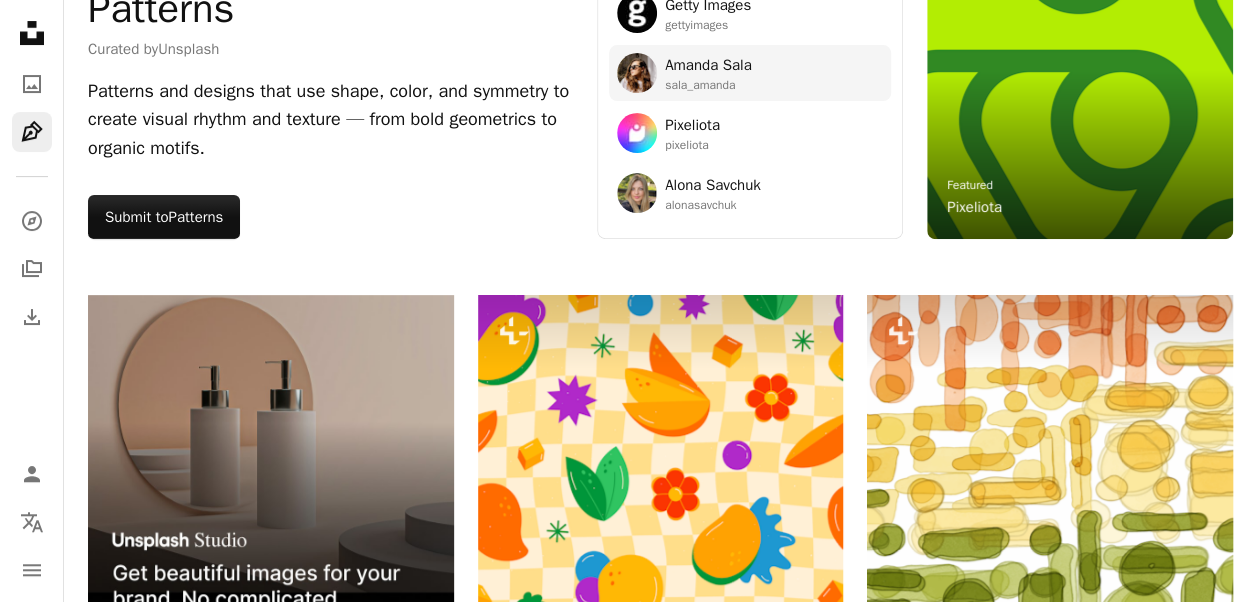 scroll, scrollTop: 0, scrollLeft: 0, axis: both 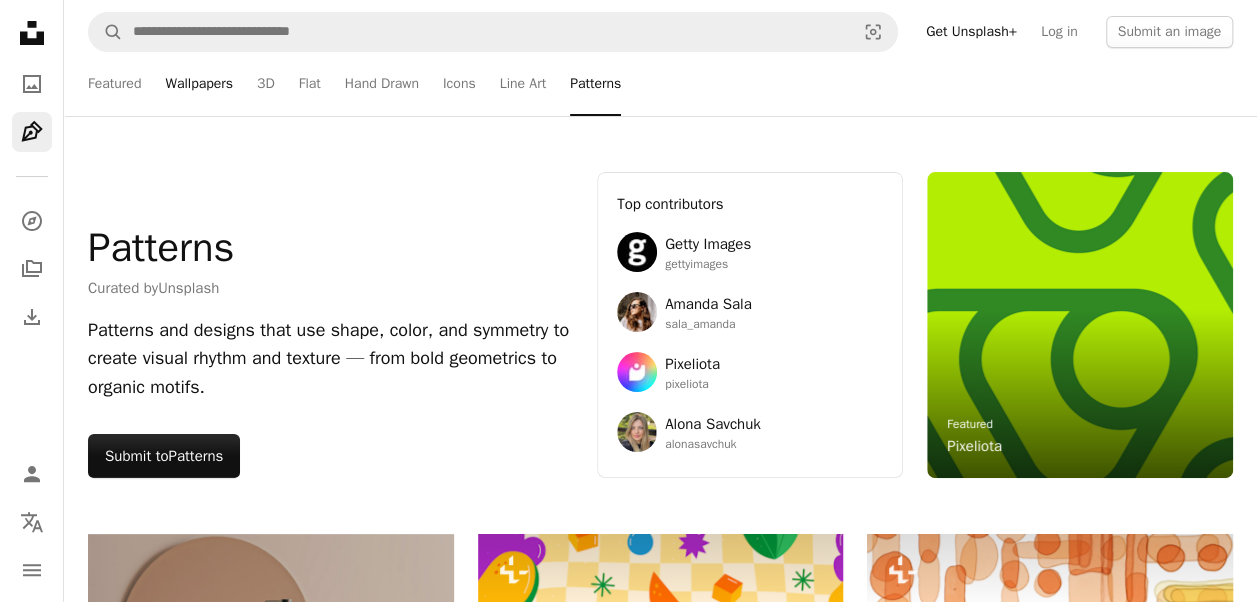 click on "Wallpapers" at bounding box center [199, 84] 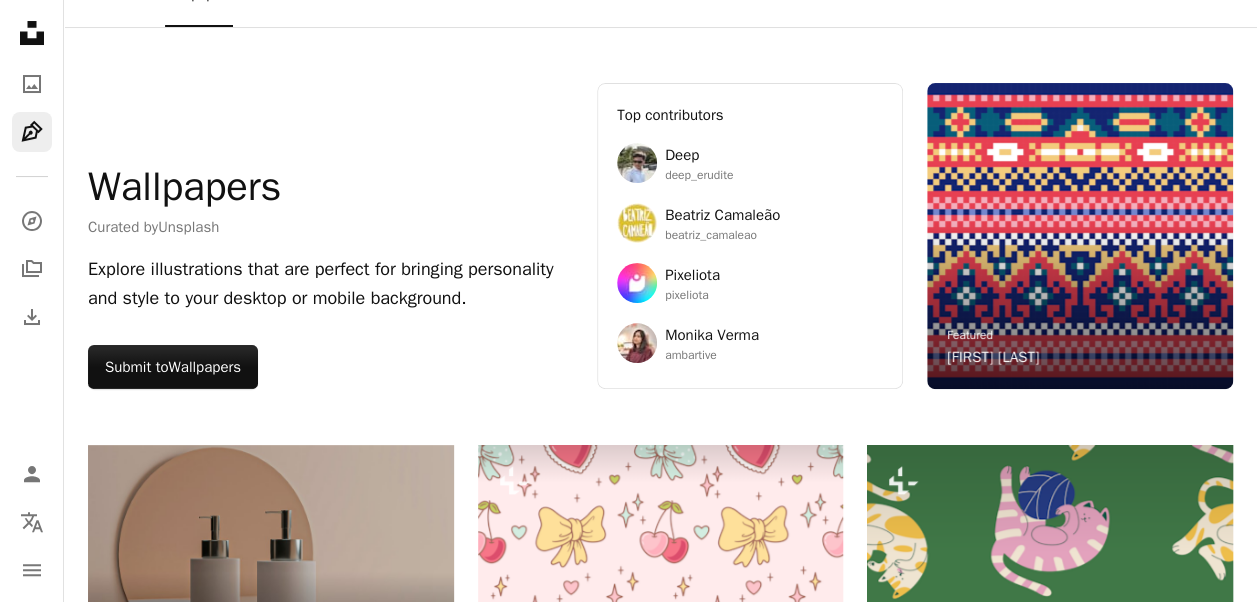 scroll, scrollTop: 0, scrollLeft: 0, axis: both 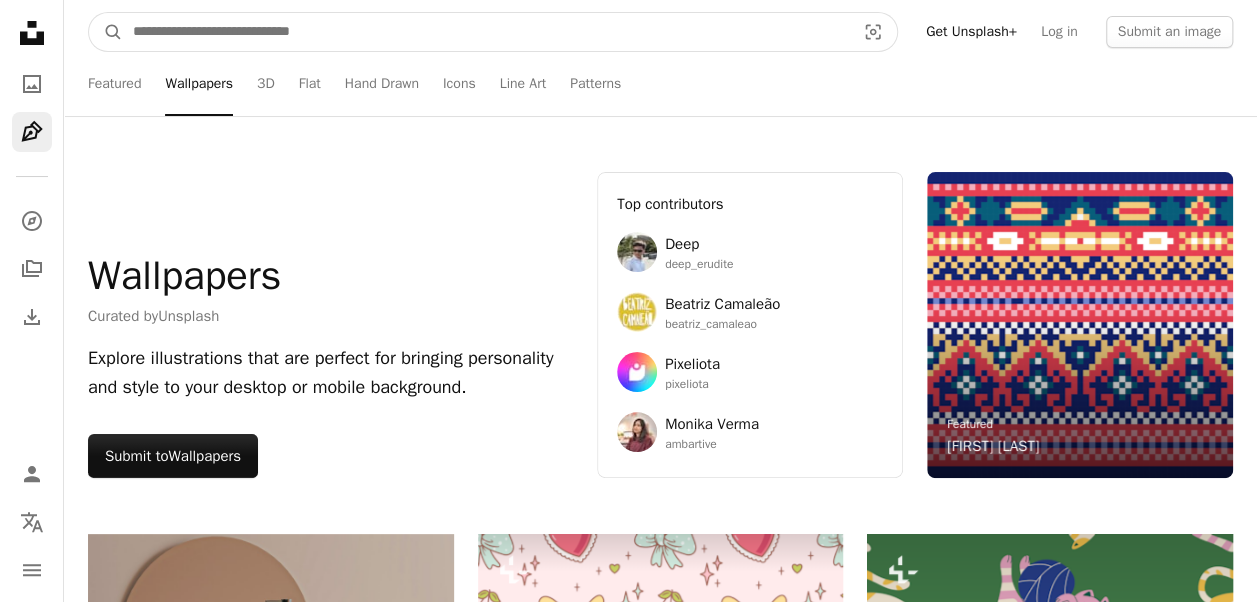click at bounding box center [486, 32] 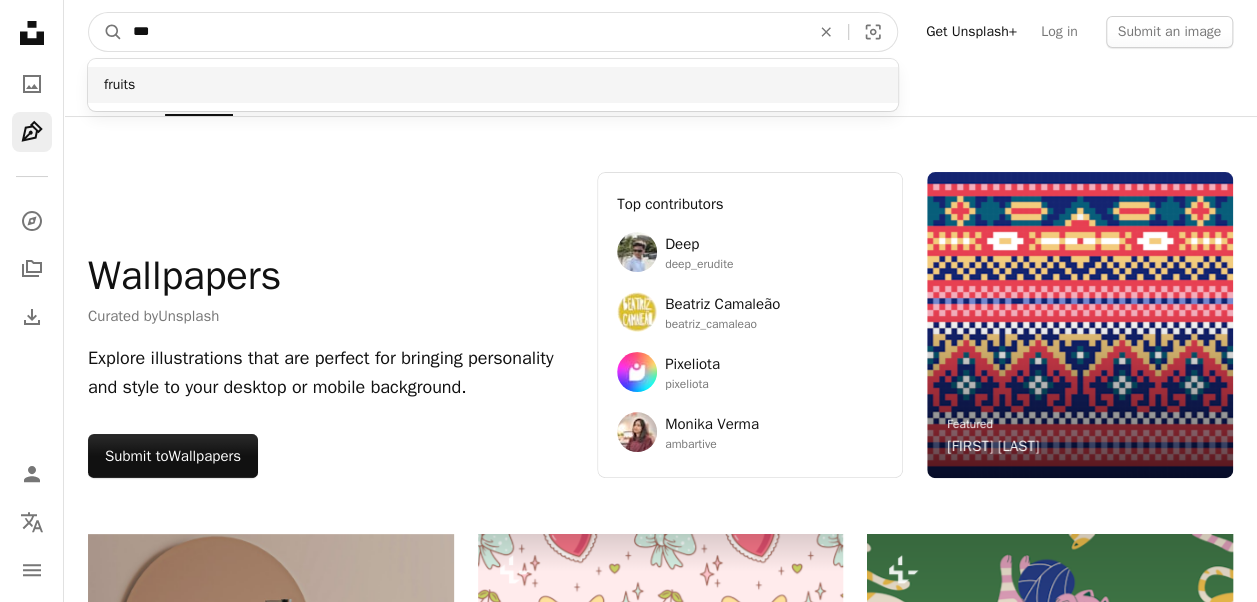 type on "***" 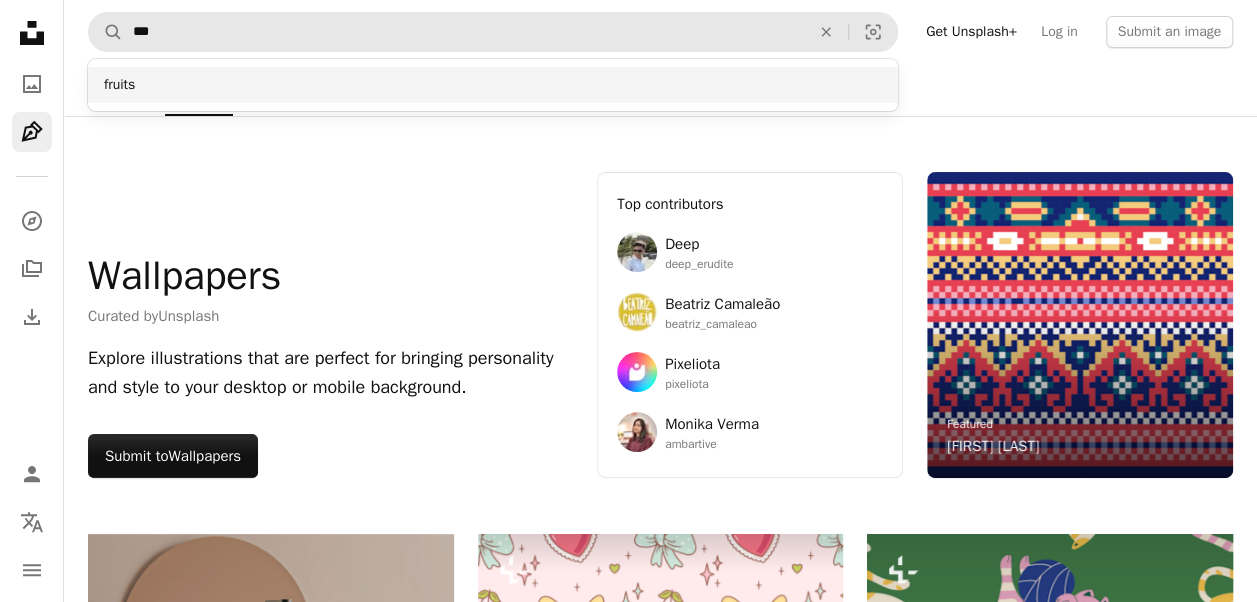 click on "fruits" at bounding box center (493, 85) 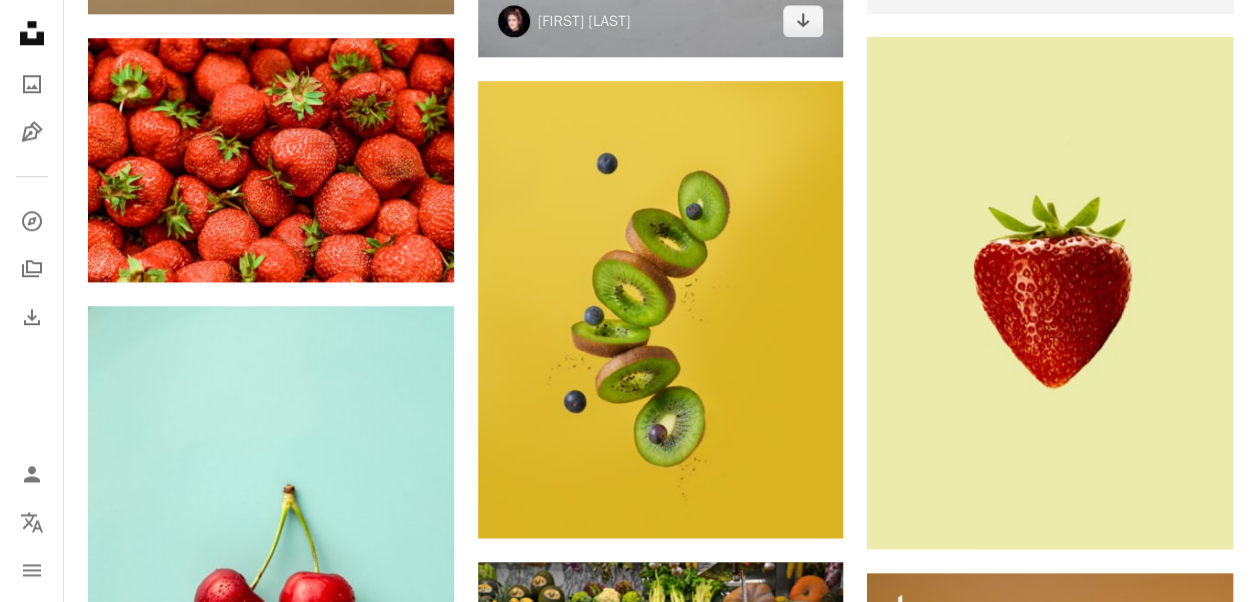 scroll, scrollTop: 996, scrollLeft: 0, axis: vertical 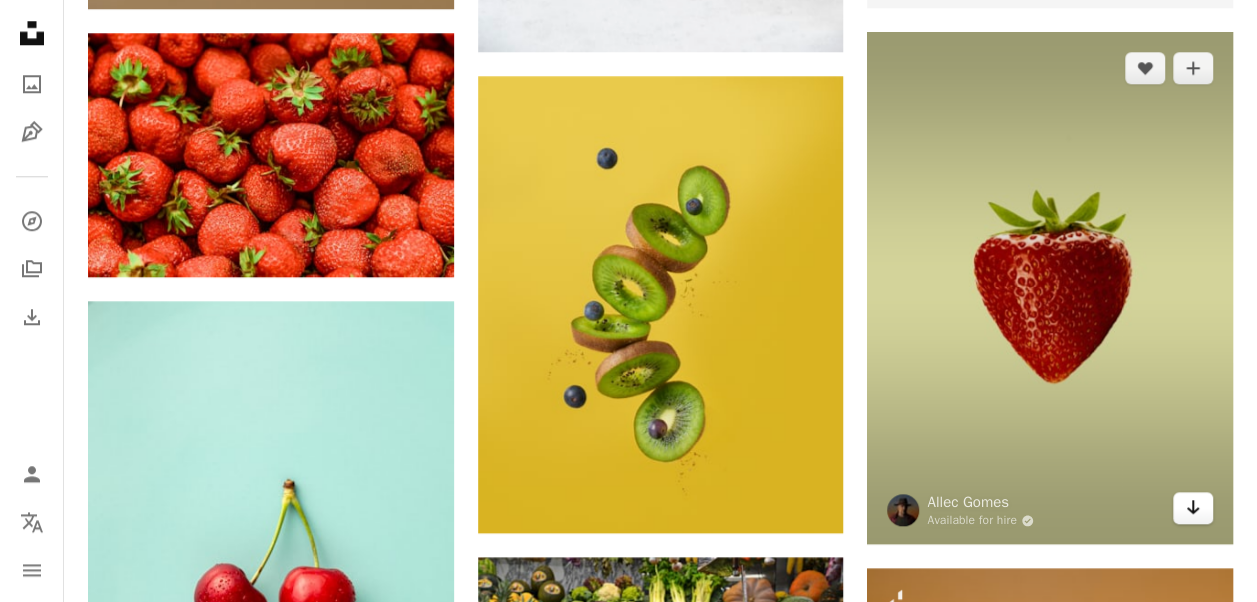 click on "Arrow pointing down" 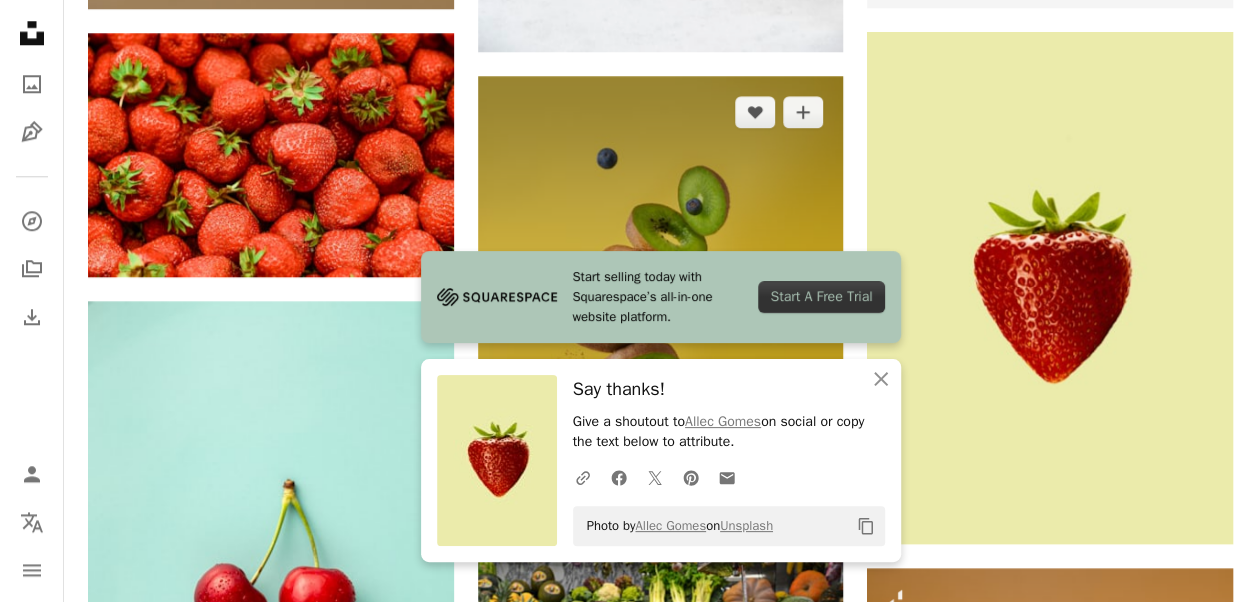 click at bounding box center (661, 304) 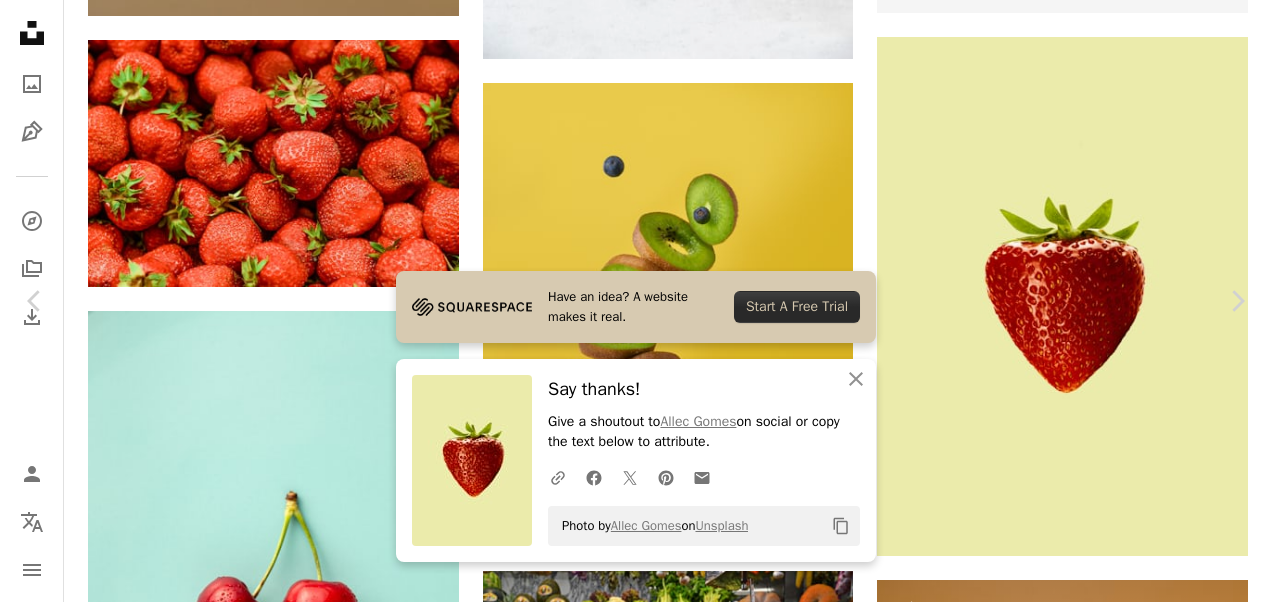 click on "Download free" at bounding box center (1073, 3933) 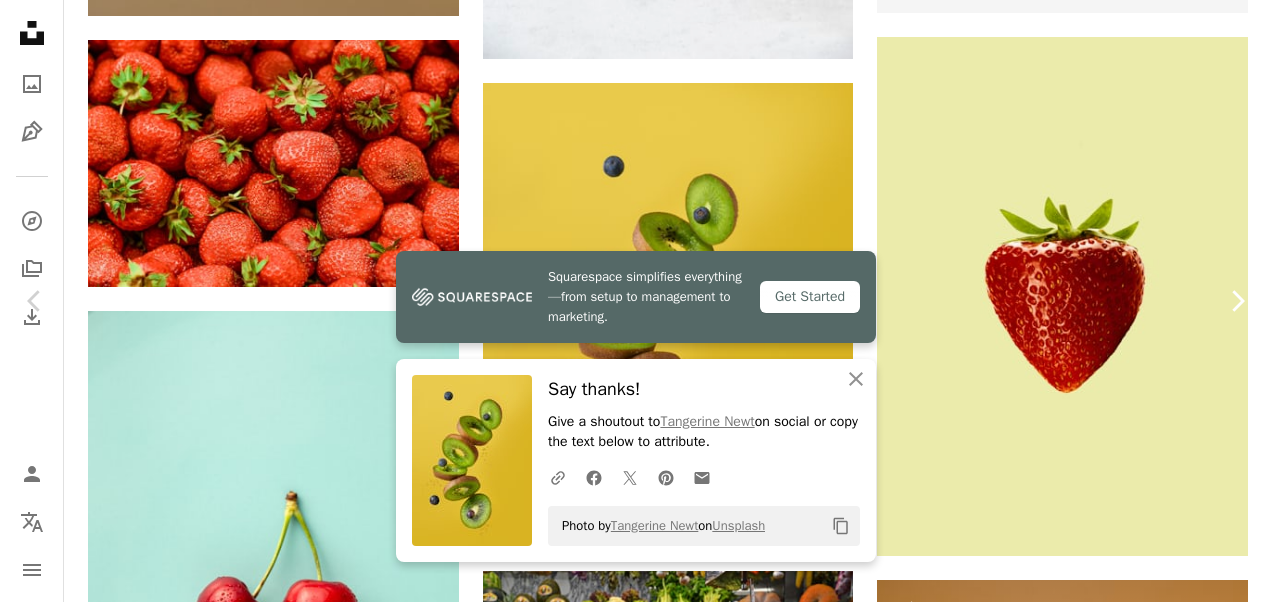 click on "Chevron right" at bounding box center [1237, 301] 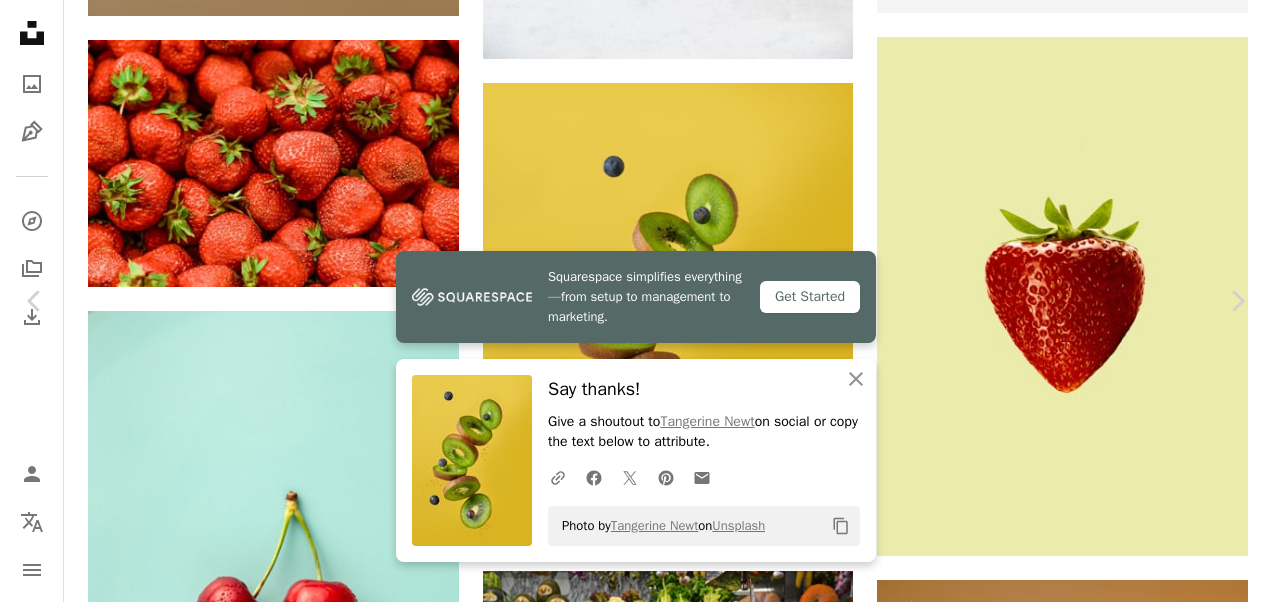 click on "An X shape" at bounding box center (20, 20) 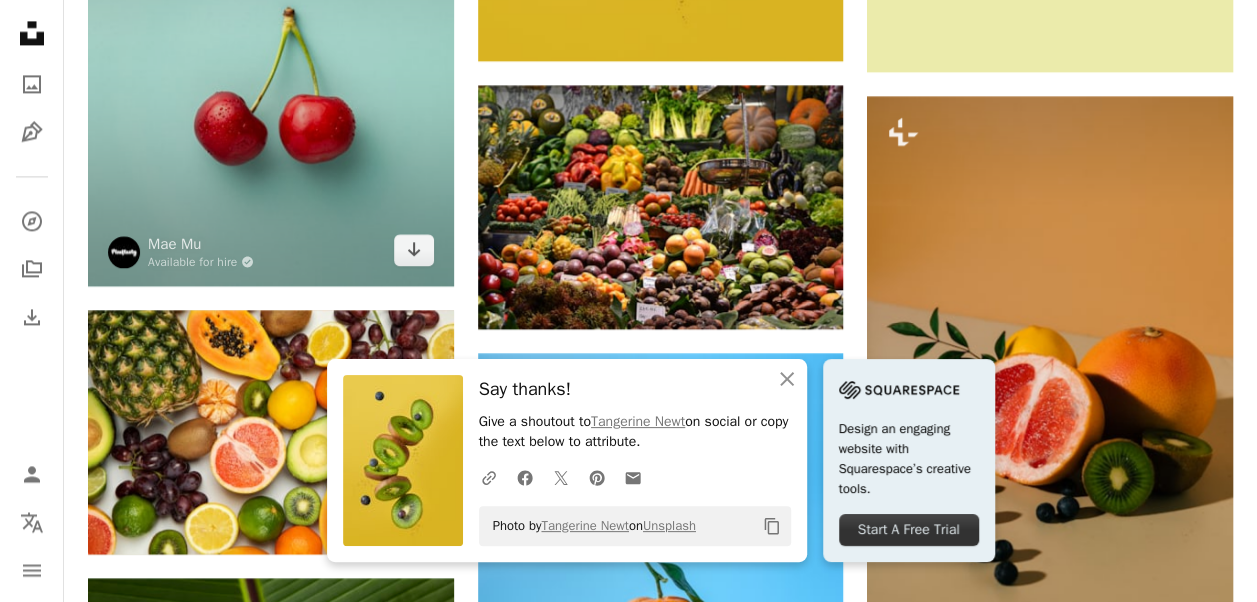 scroll, scrollTop: 1474, scrollLeft: 0, axis: vertical 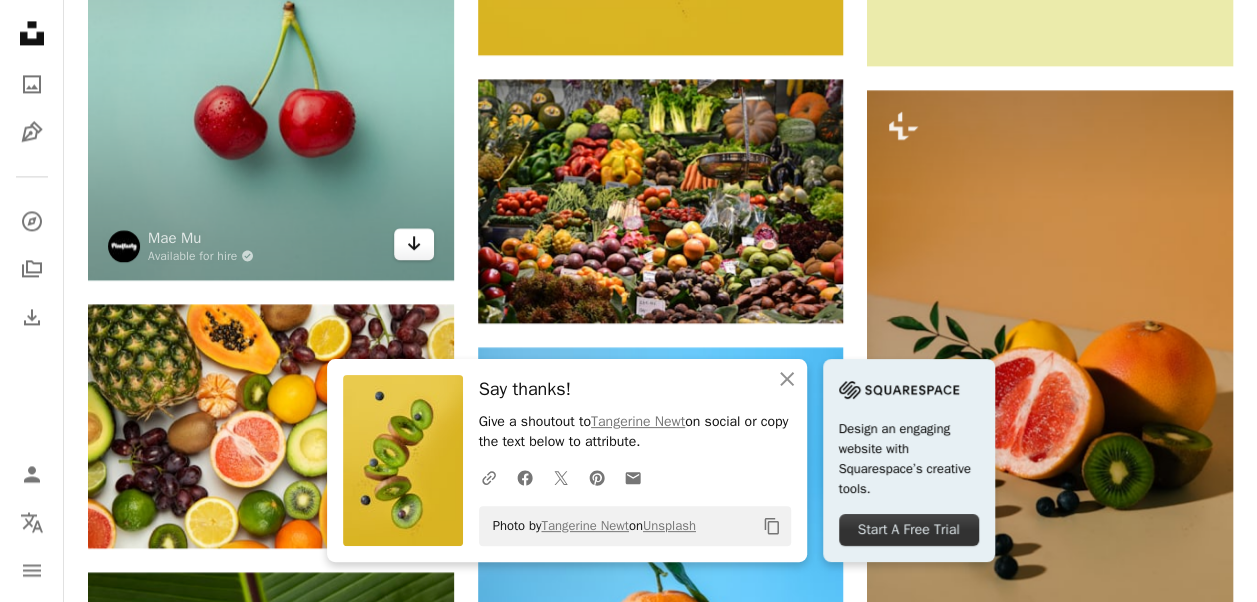 click on "Arrow pointing down" 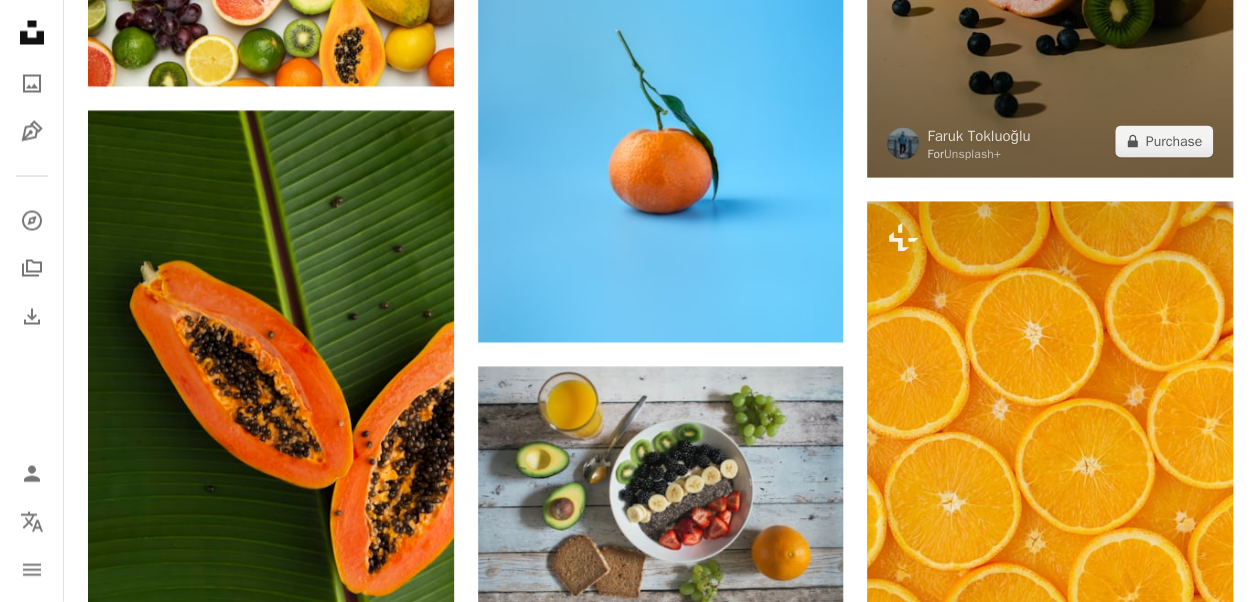 scroll, scrollTop: 1934, scrollLeft: 0, axis: vertical 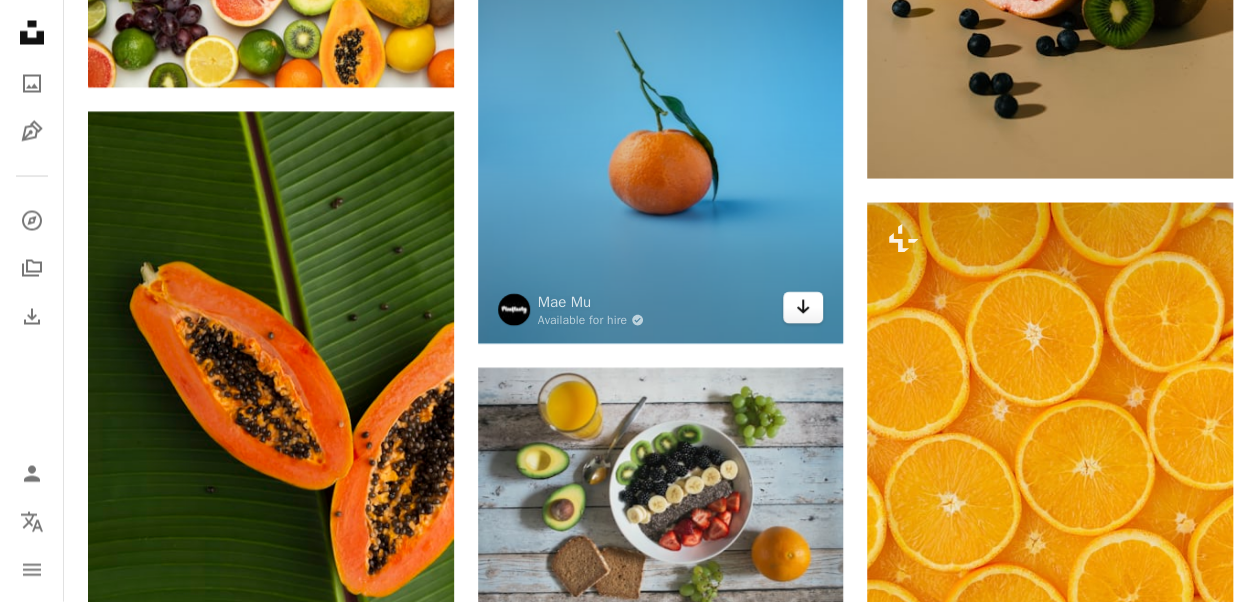 click on "Arrow pointing down" 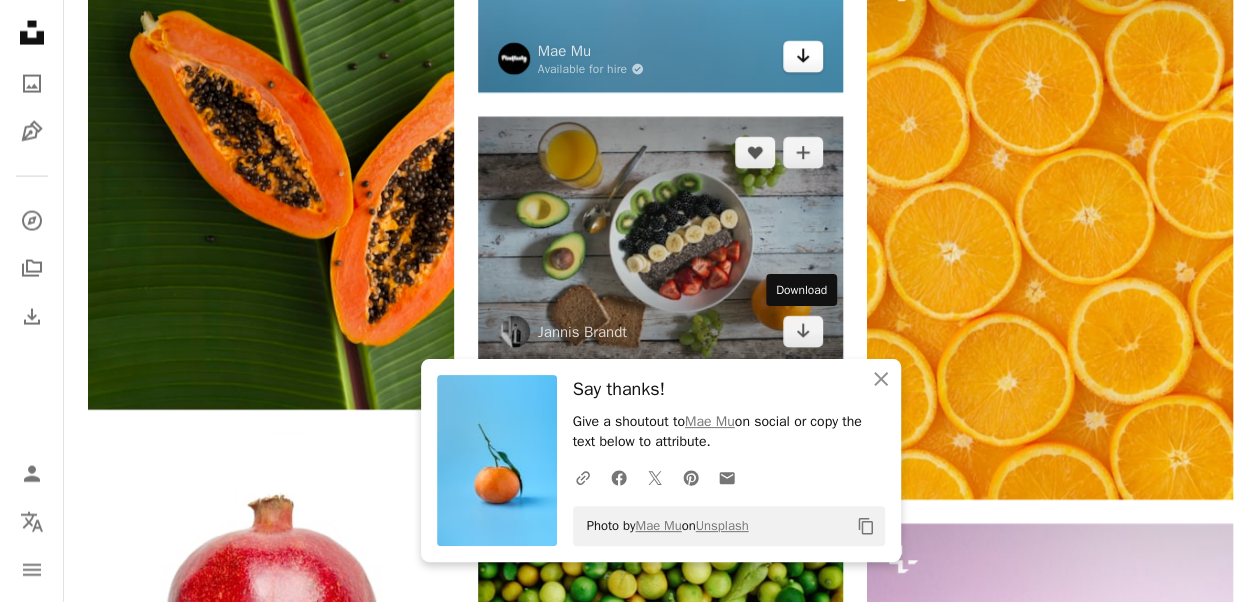 scroll, scrollTop: 2202, scrollLeft: 0, axis: vertical 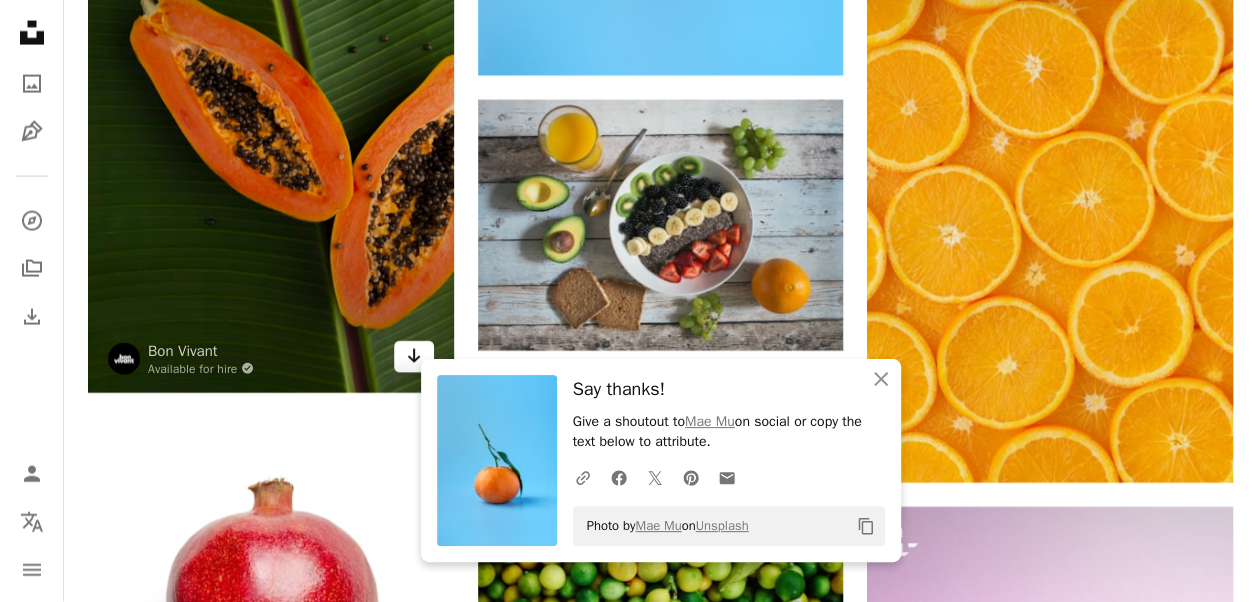click on "Arrow pointing down" 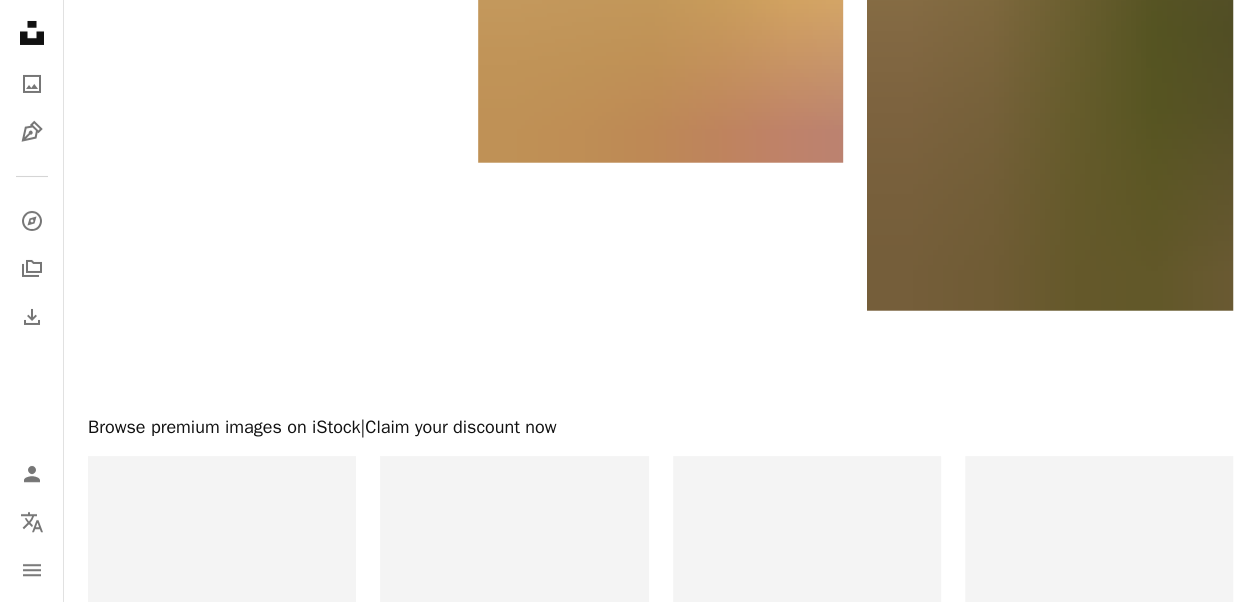 scroll, scrollTop: 3626, scrollLeft: 0, axis: vertical 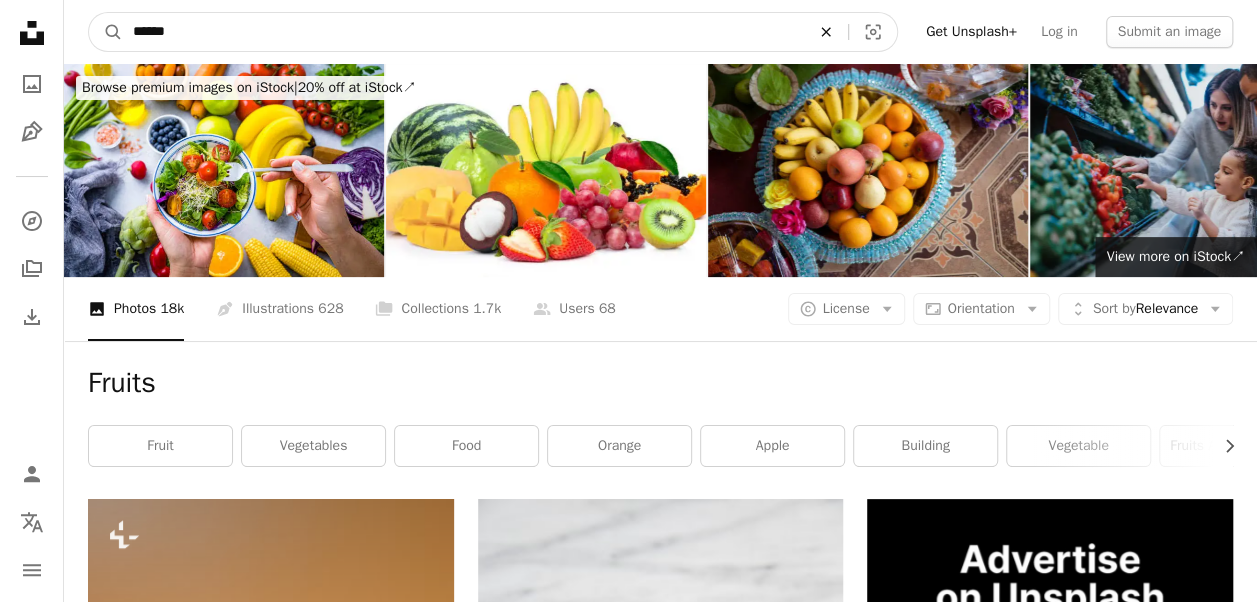 click 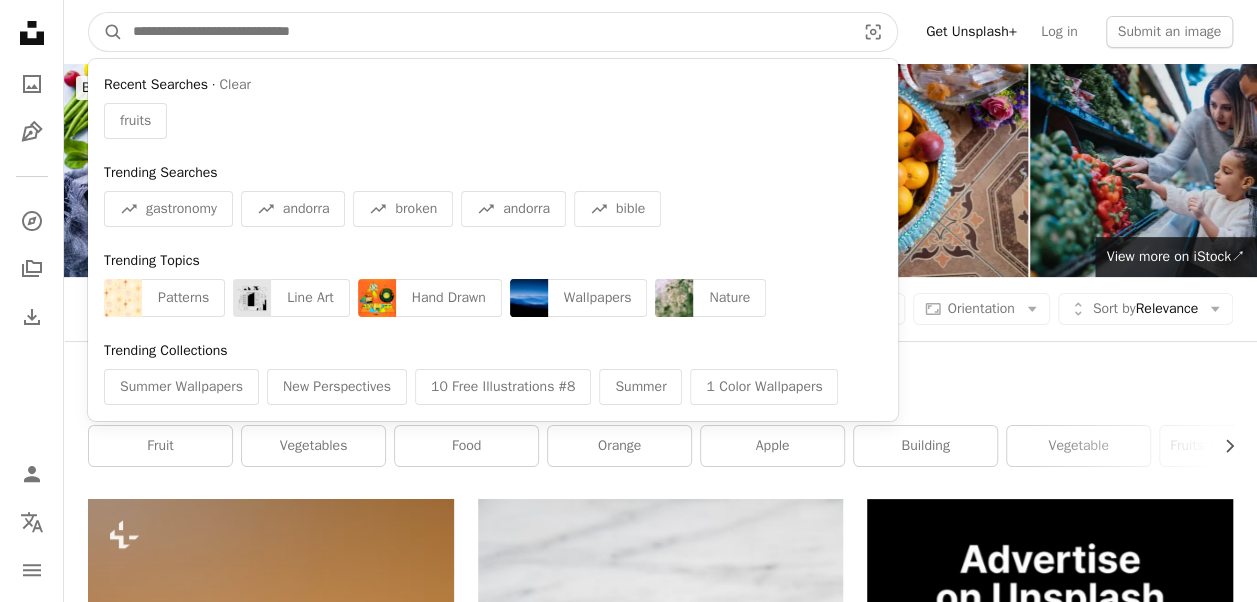 click at bounding box center (486, 32) 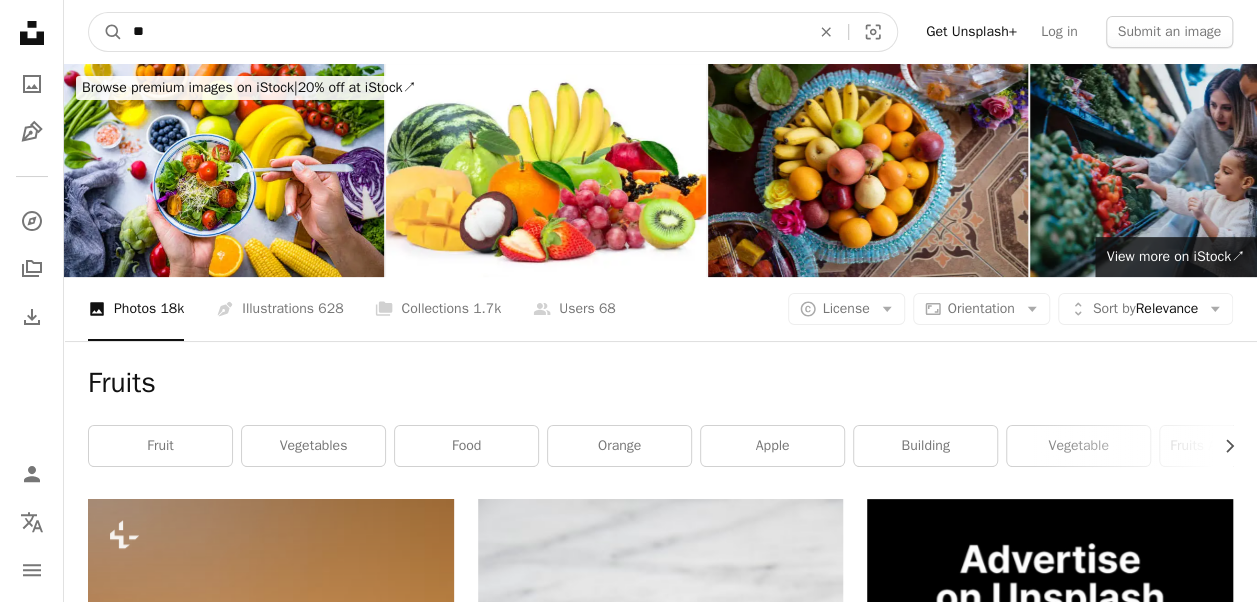 type on "*" 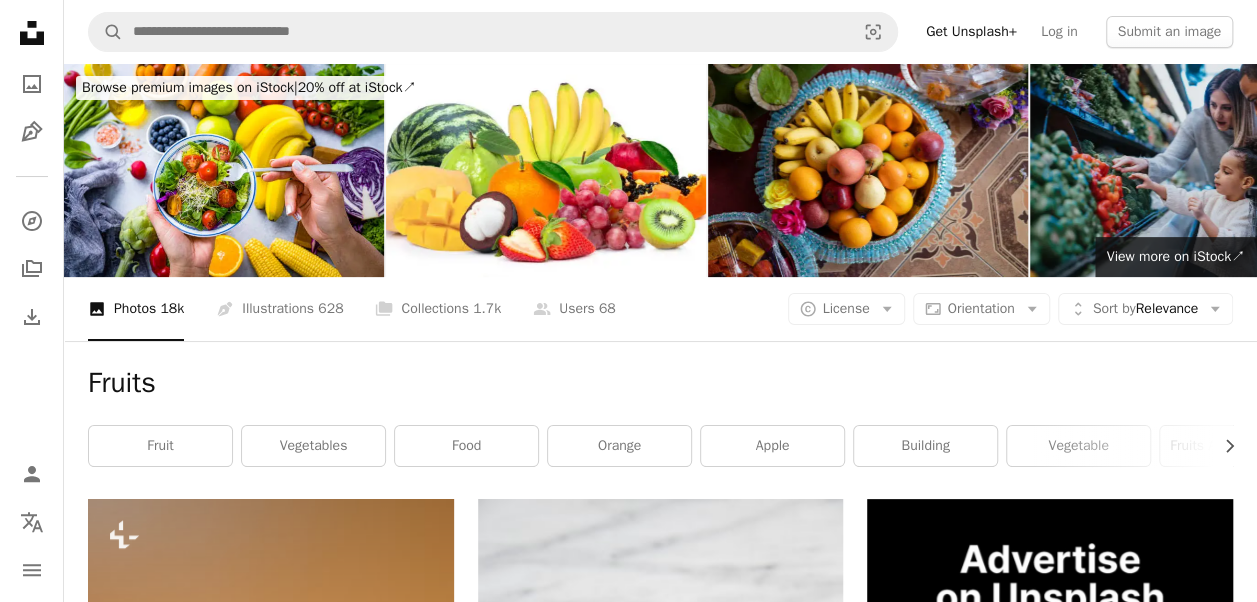 click on "Fruits" at bounding box center [660, 383] 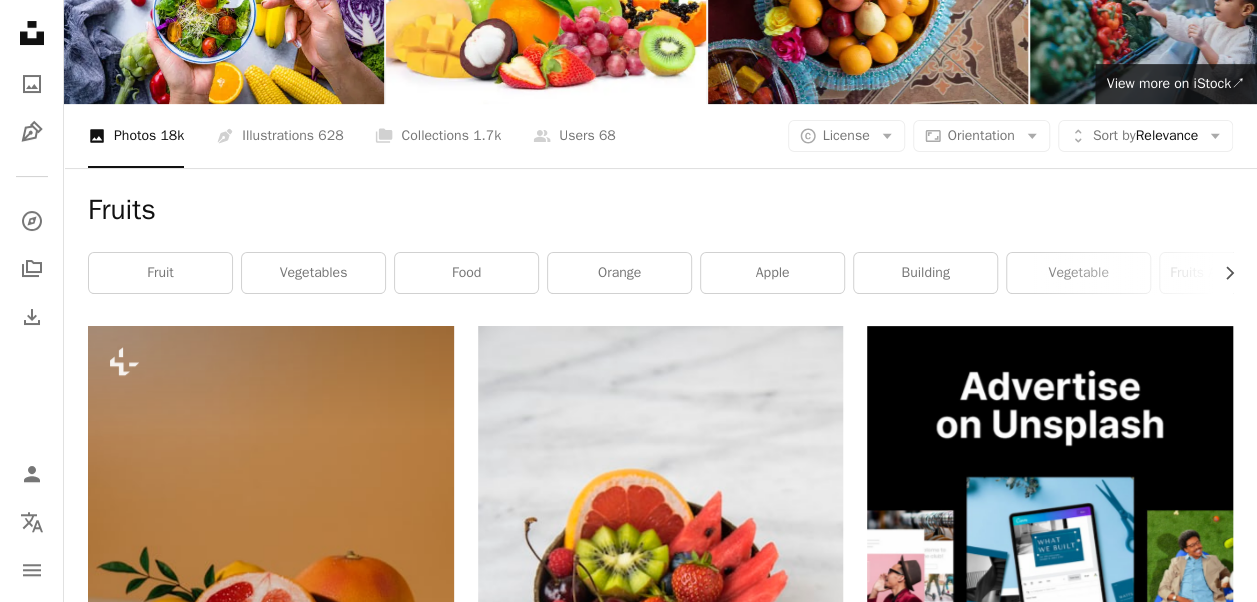 scroll, scrollTop: 0, scrollLeft: 0, axis: both 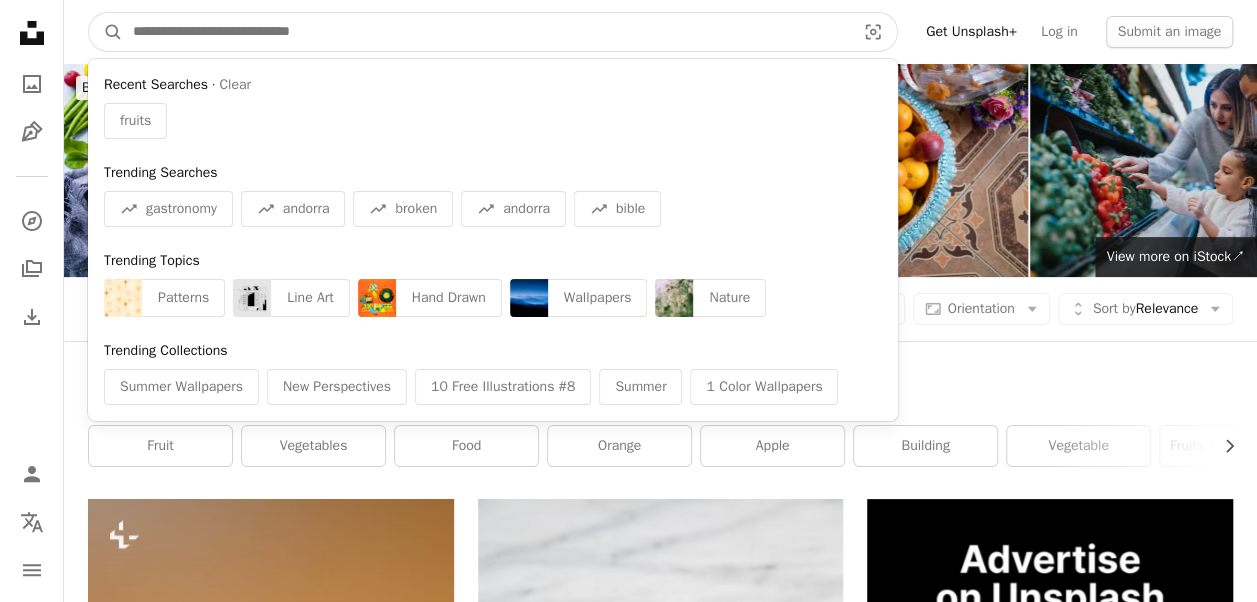 click at bounding box center [486, 32] 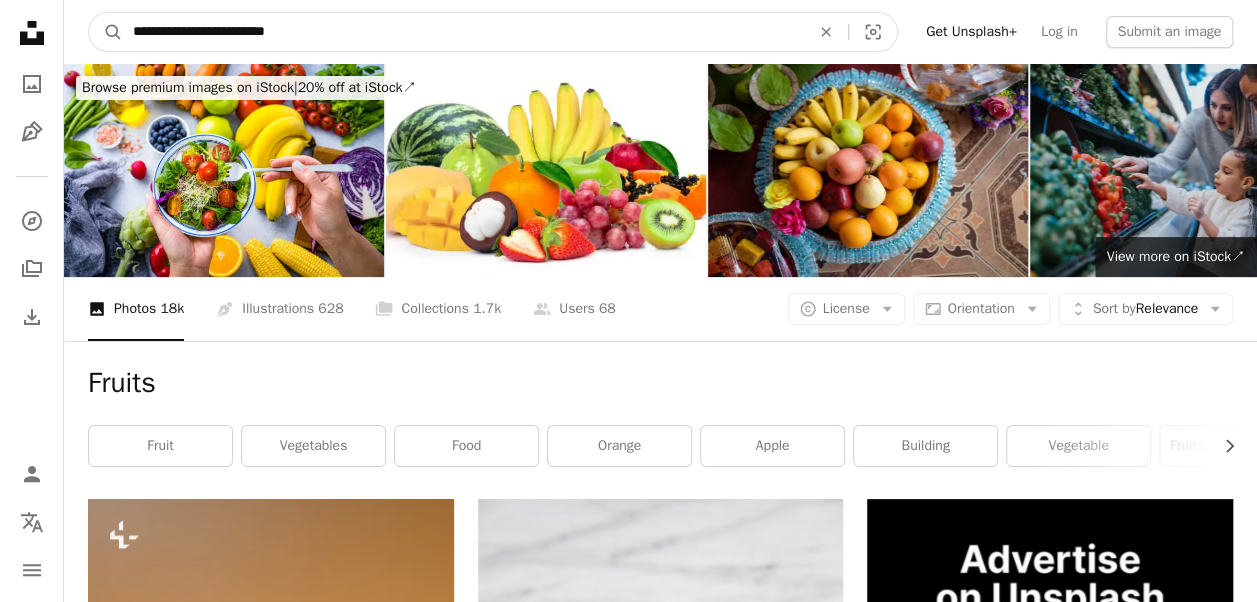 type on "**********" 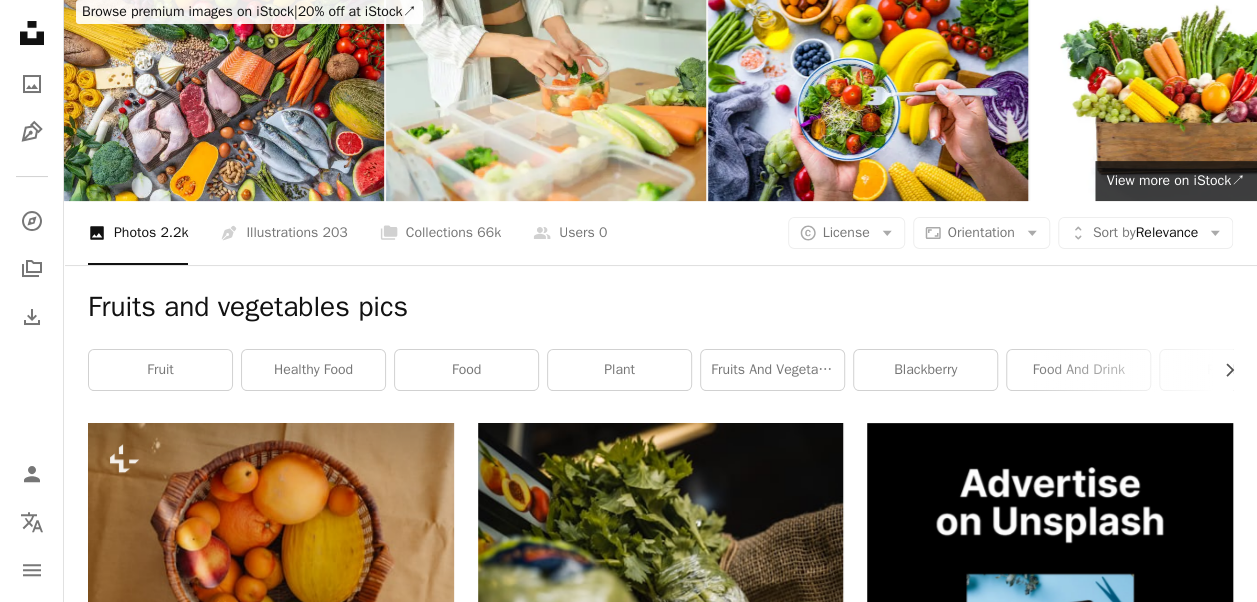 scroll, scrollTop: 77, scrollLeft: 0, axis: vertical 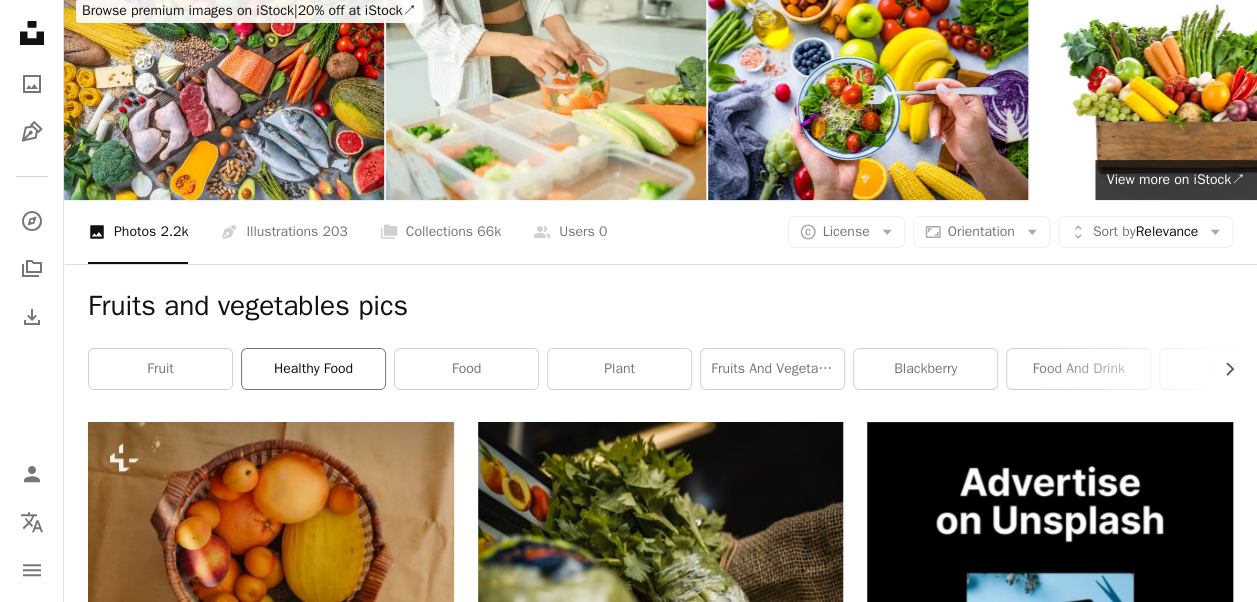 click on "healthy food" at bounding box center (313, 369) 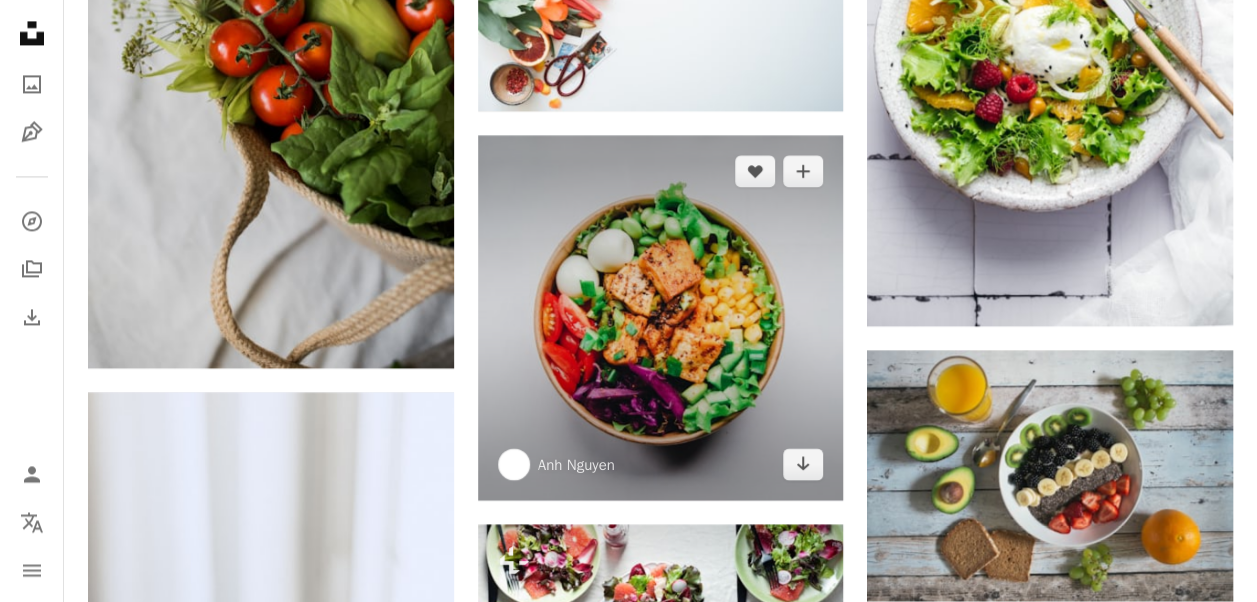 scroll, scrollTop: 1517, scrollLeft: 0, axis: vertical 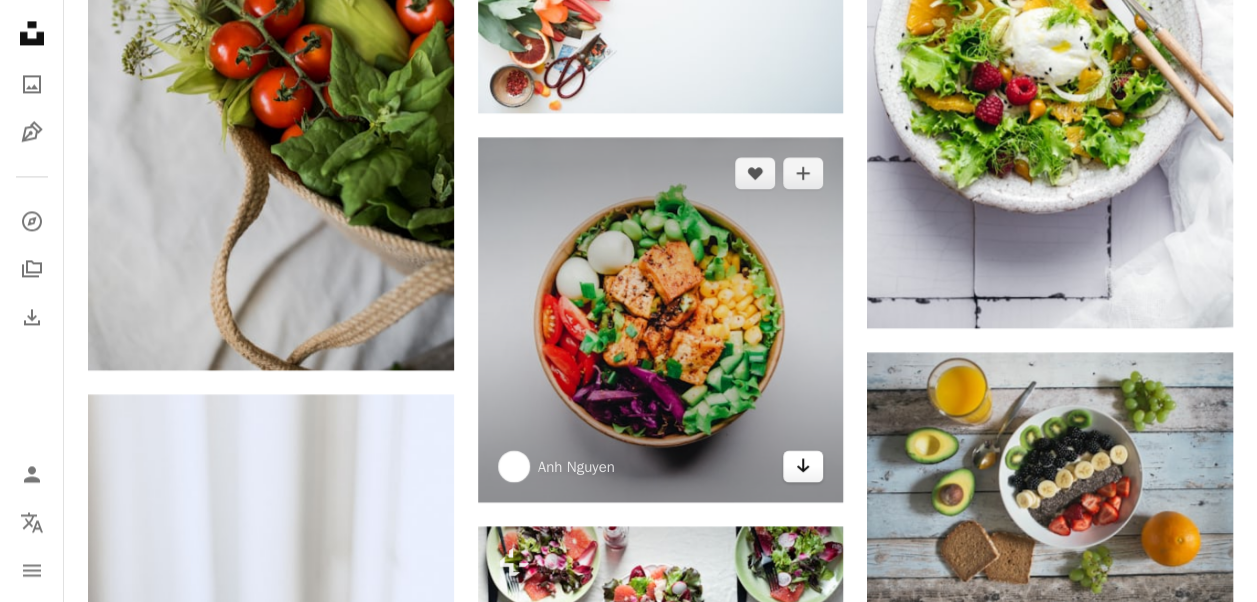 click on "Arrow pointing down" 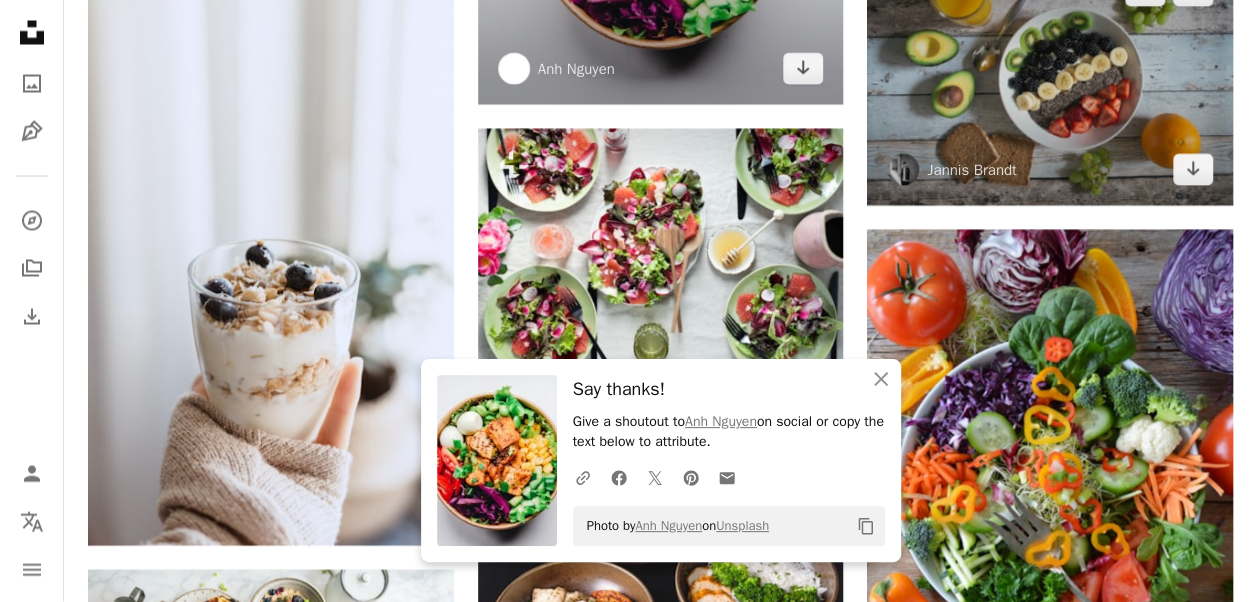 scroll, scrollTop: 1917, scrollLeft: 0, axis: vertical 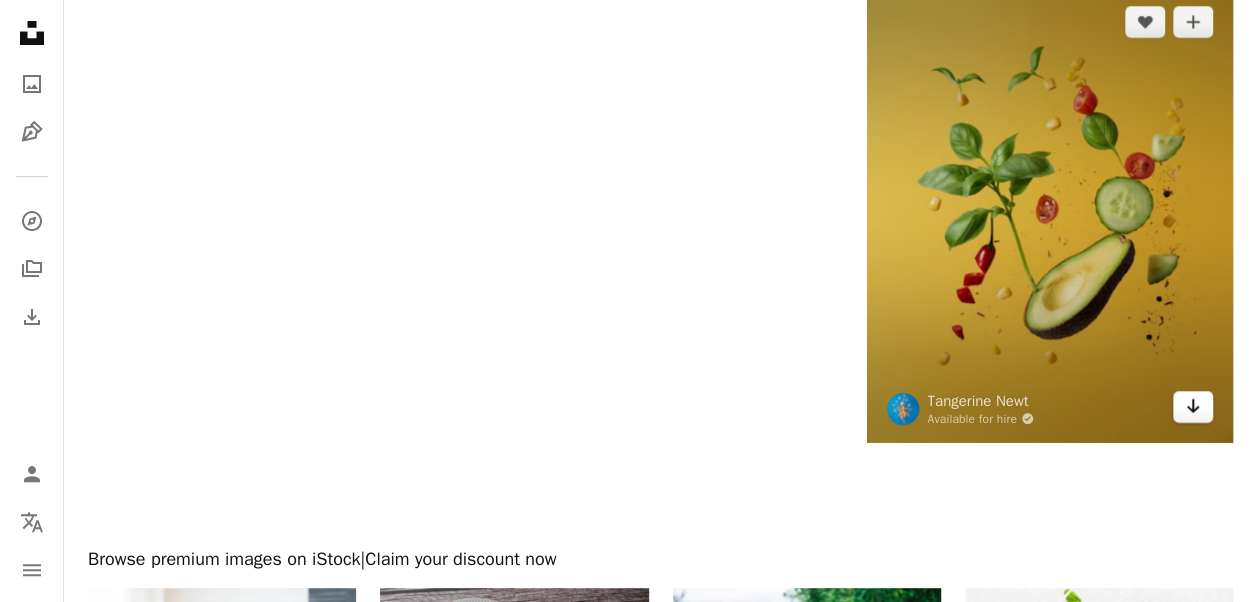 click on "Arrow pointing down" 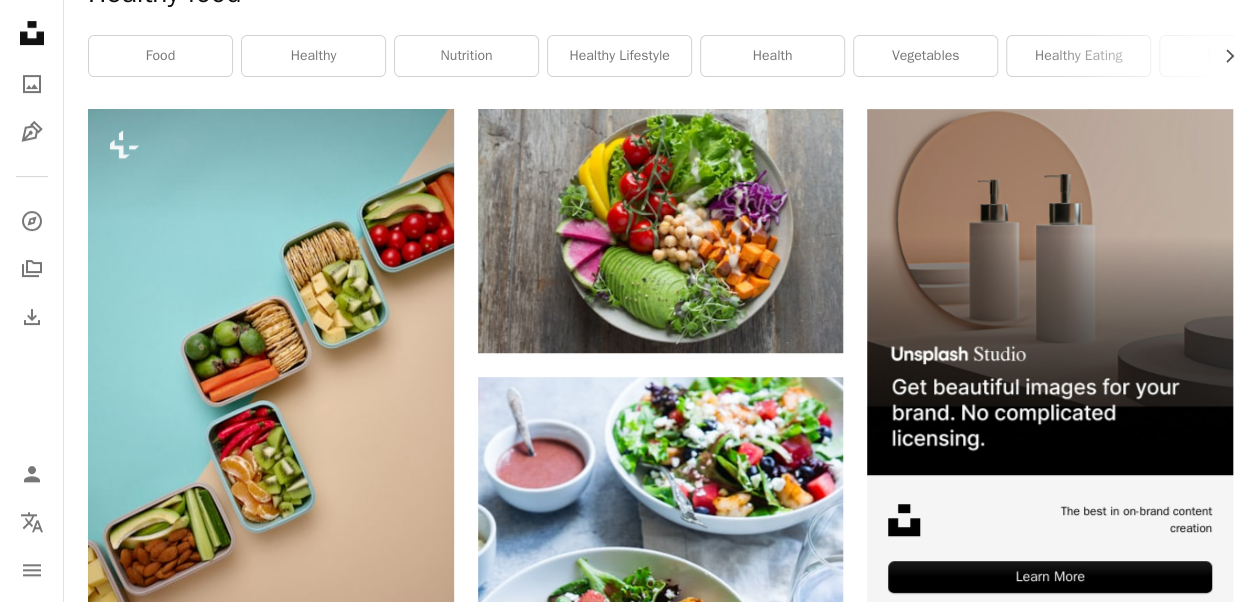 scroll, scrollTop: 382, scrollLeft: 0, axis: vertical 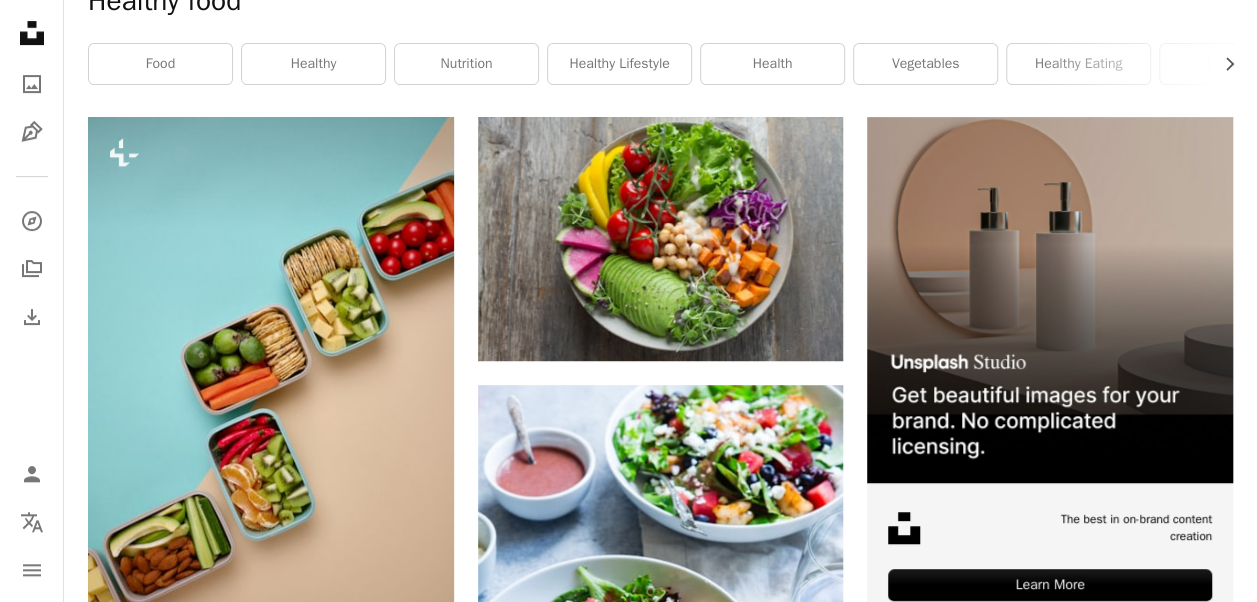 click on "[FIRST] [LAST]" at bounding box center [660, 2015] 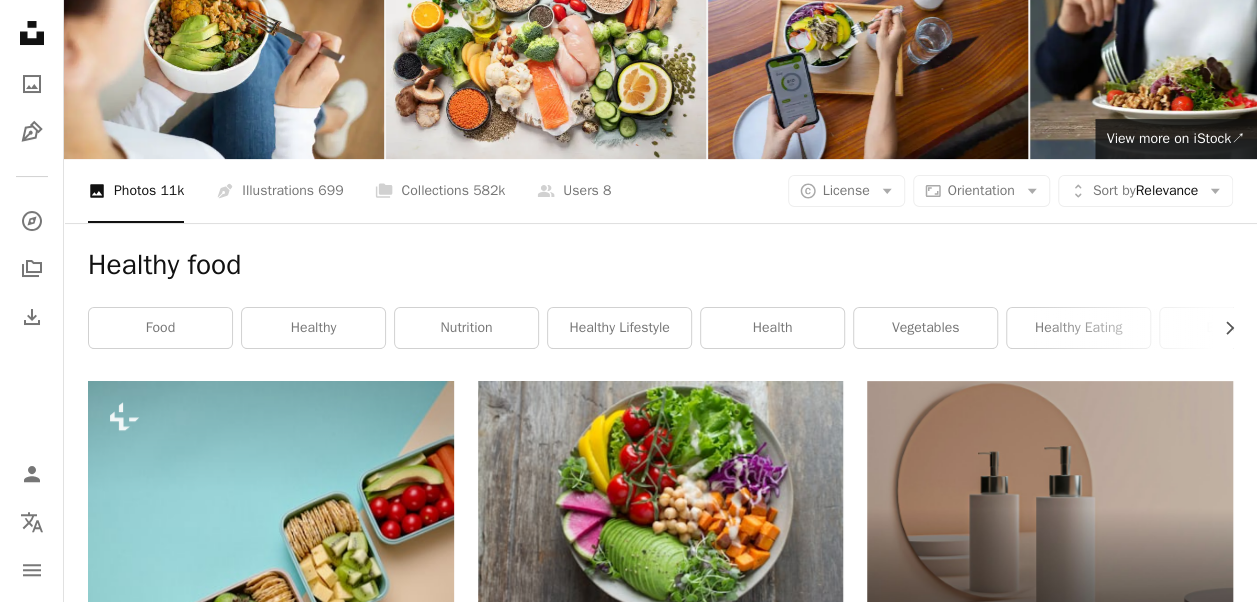 scroll, scrollTop: 116, scrollLeft: 0, axis: vertical 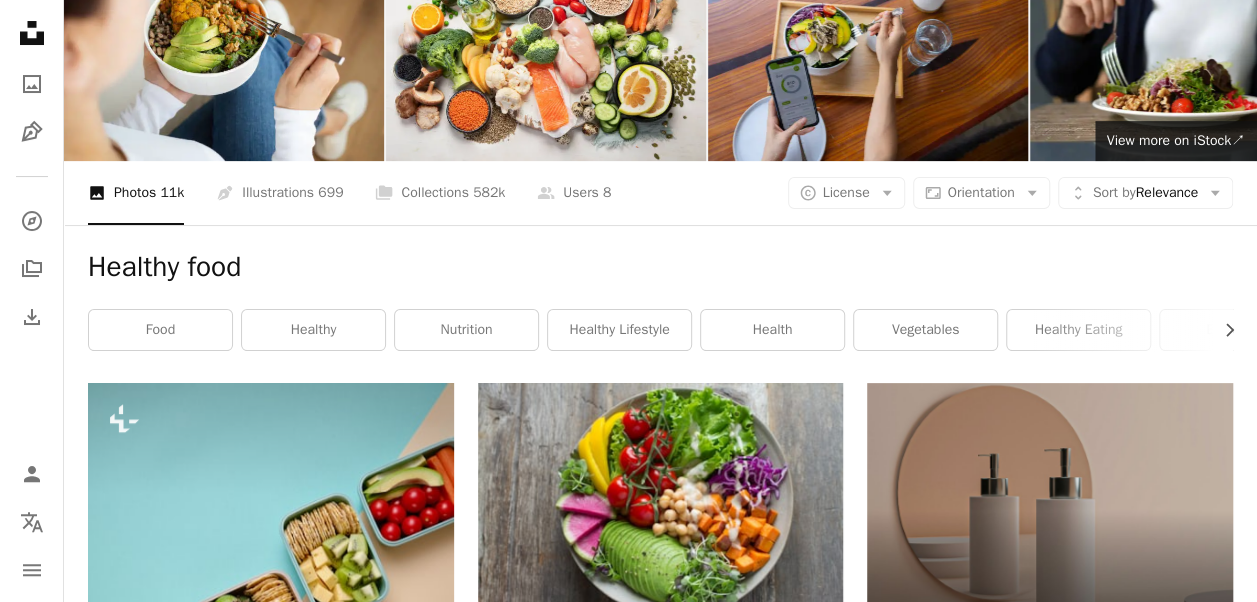 click on "Healthy food Chevron right food healthy nutrition healthy lifestyle health vegetables healthy eating exercise unhealthy food vegetable salad junk food" at bounding box center (660, 304) 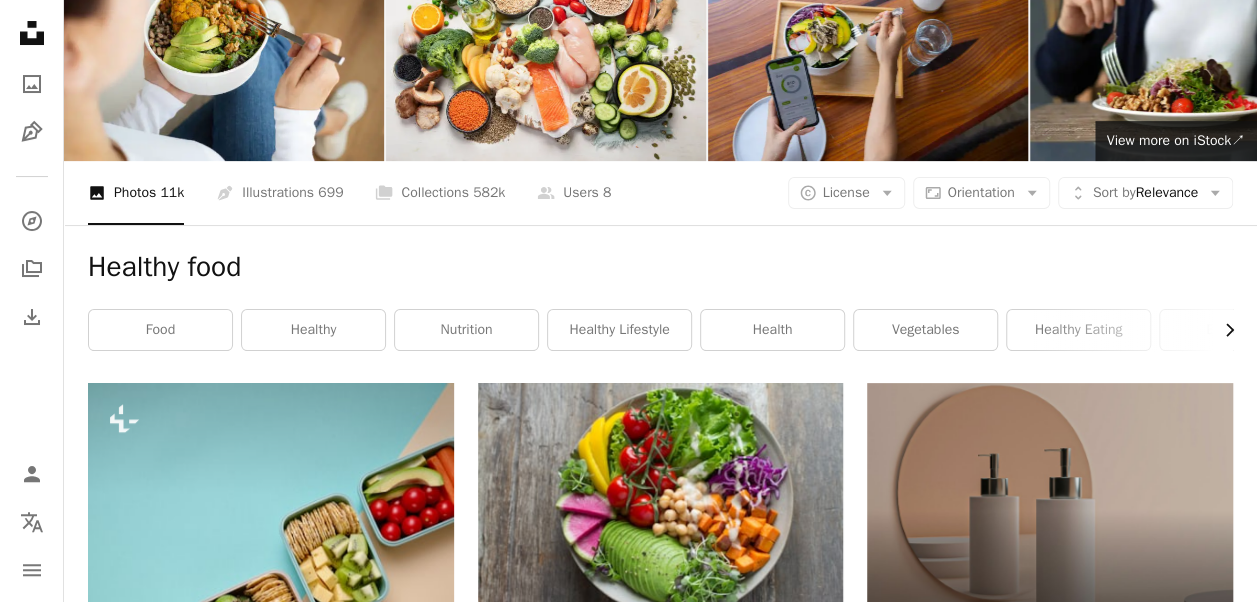 click on "Chevron right" 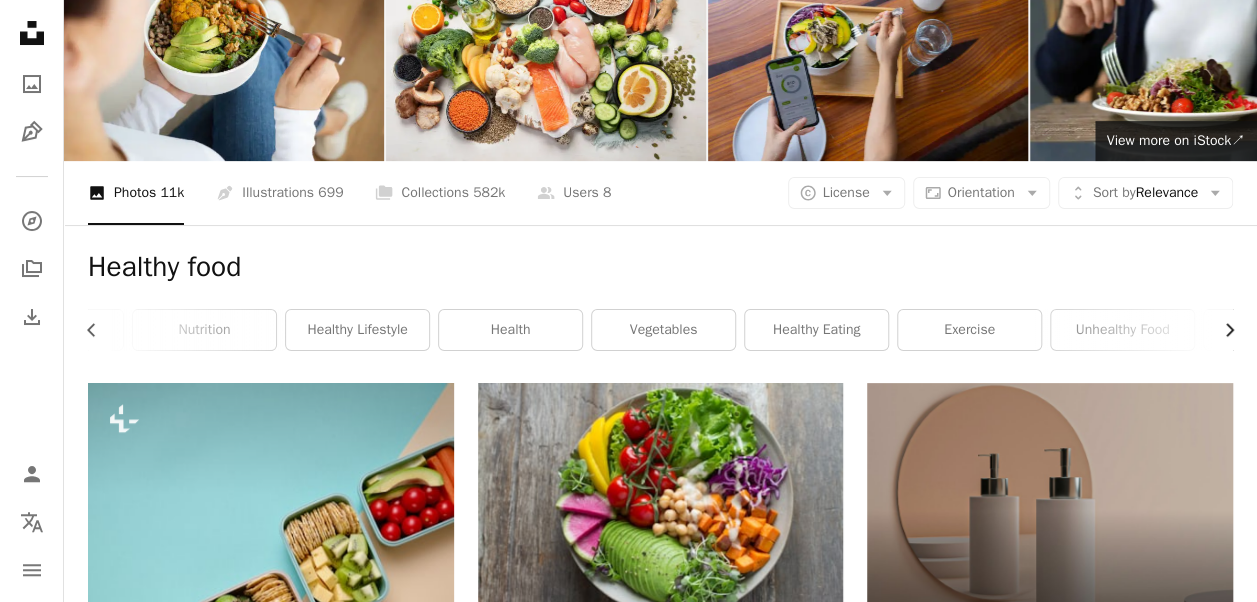 scroll, scrollTop: 0, scrollLeft: 300, axis: horizontal 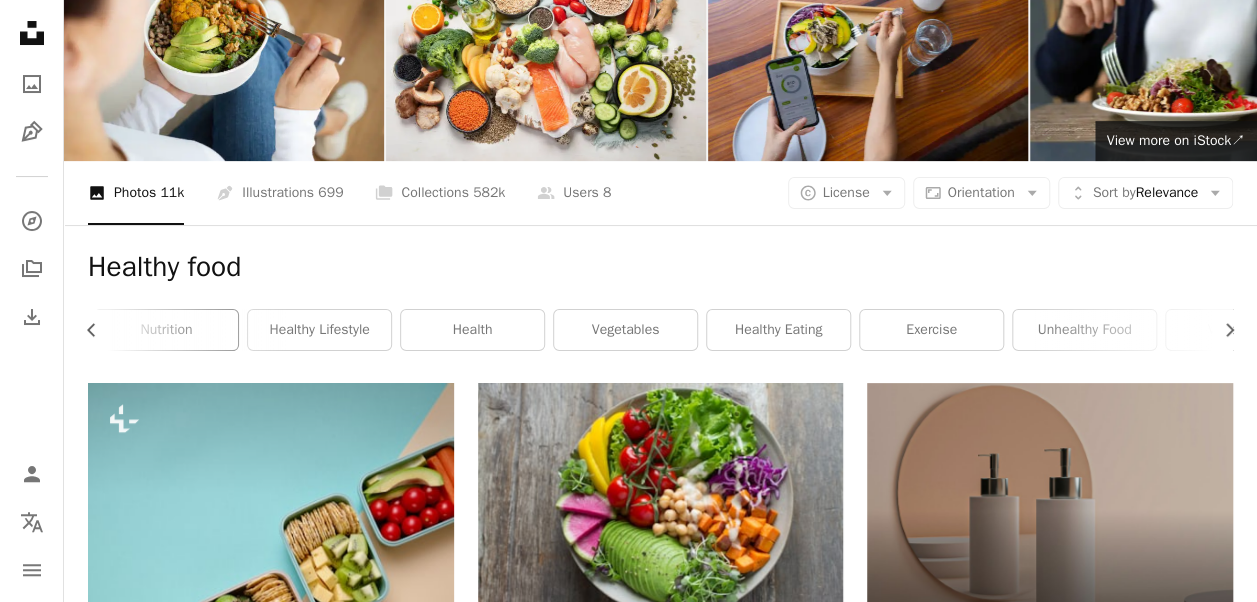 click on "nutrition" at bounding box center (166, 330) 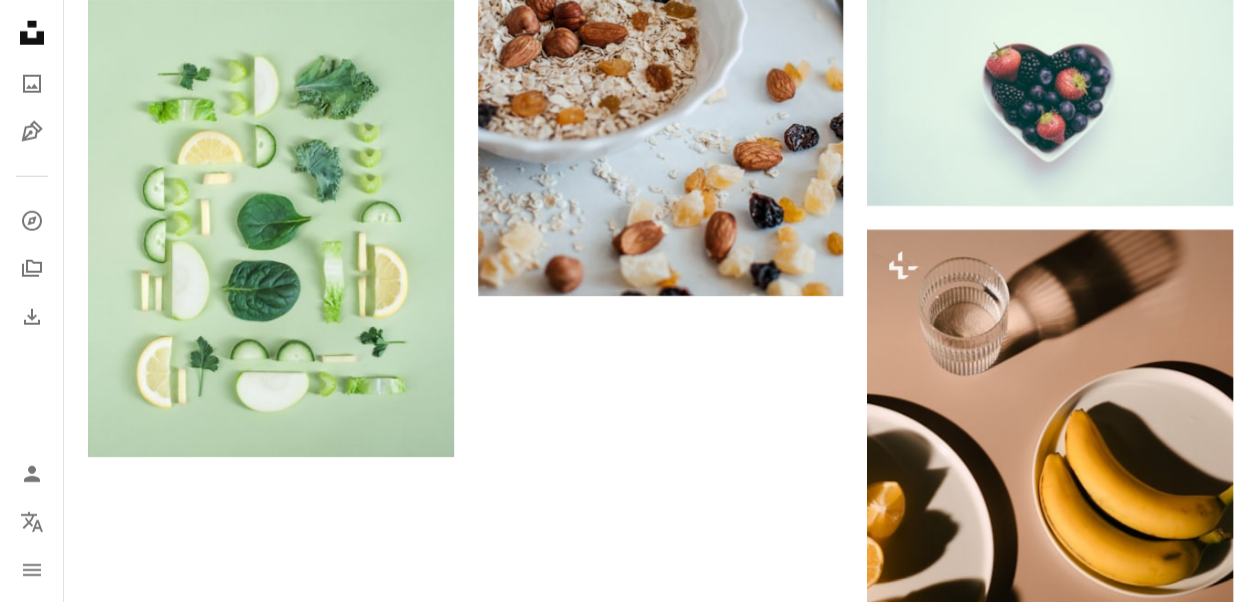 scroll, scrollTop: 2736, scrollLeft: 0, axis: vertical 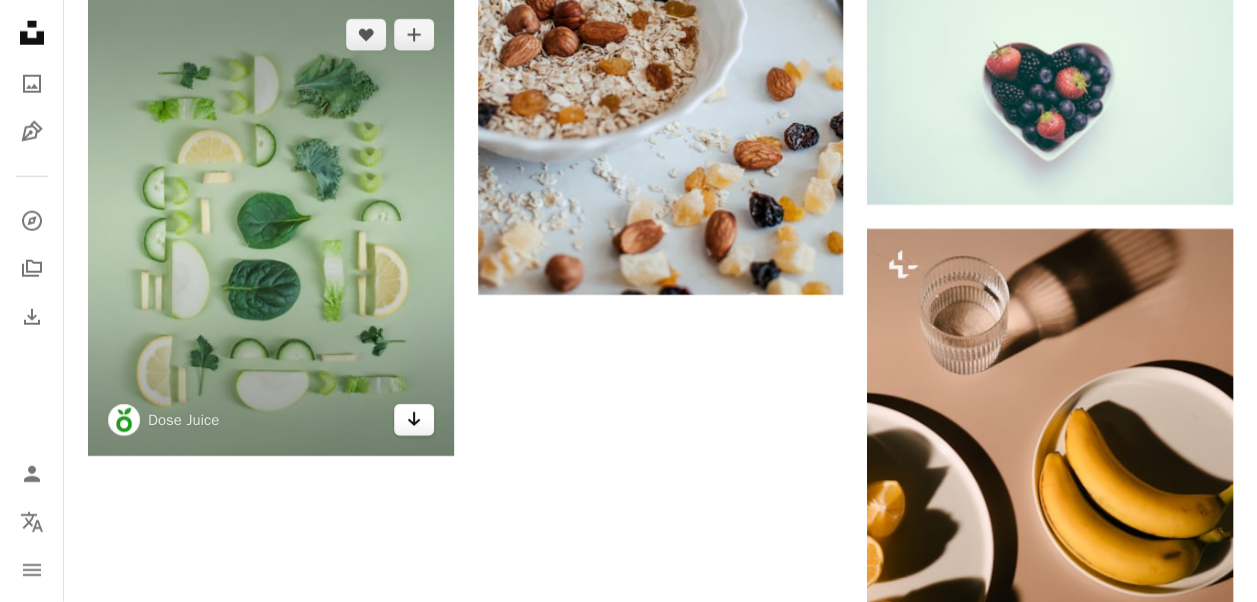 click on "Arrow pointing down" 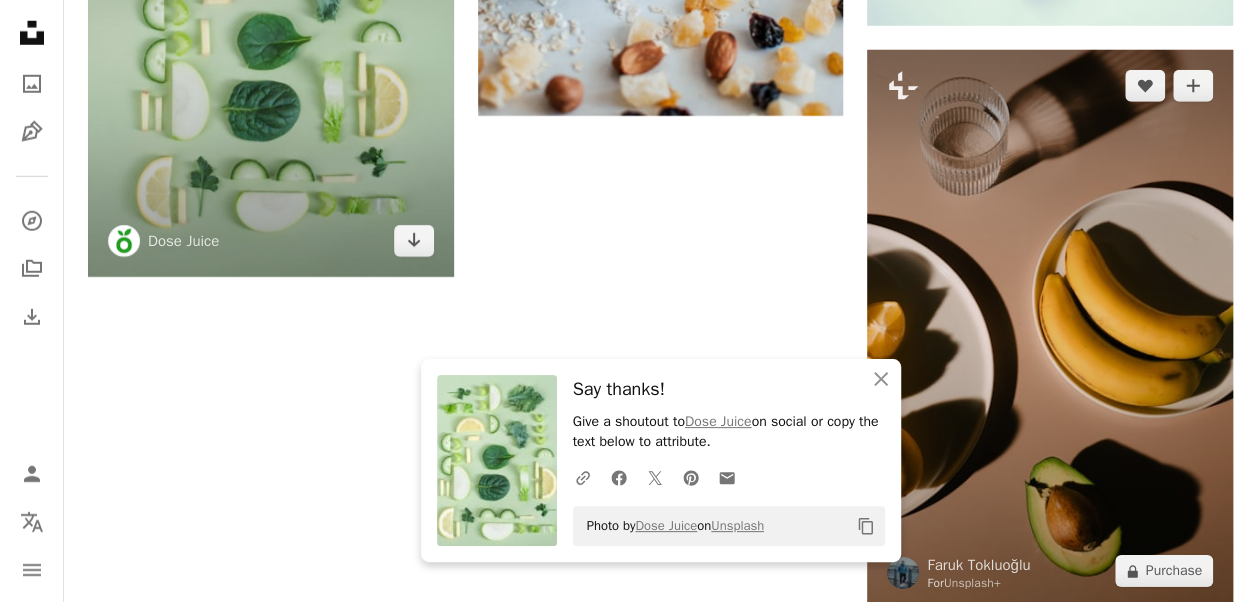 scroll, scrollTop: 2978, scrollLeft: 0, axis: vertical 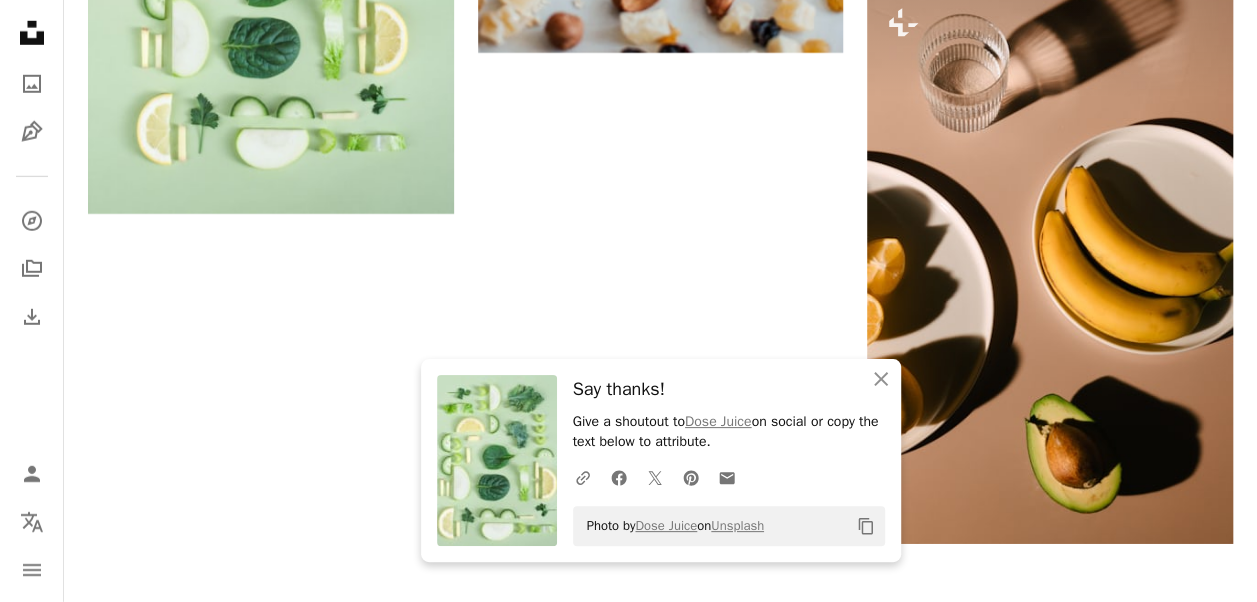 click on "[FIRST] [LAST]" at bounding box center (660, -968) 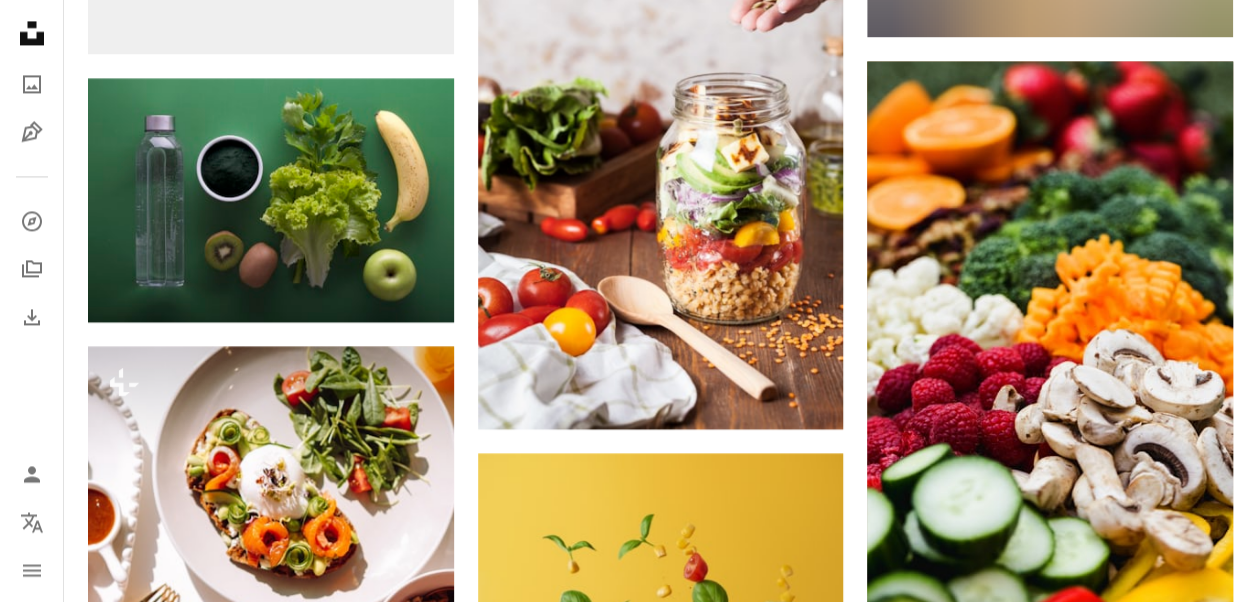 scroll, scrollTop: 1553, scrollLeft: 0, axis: vertical 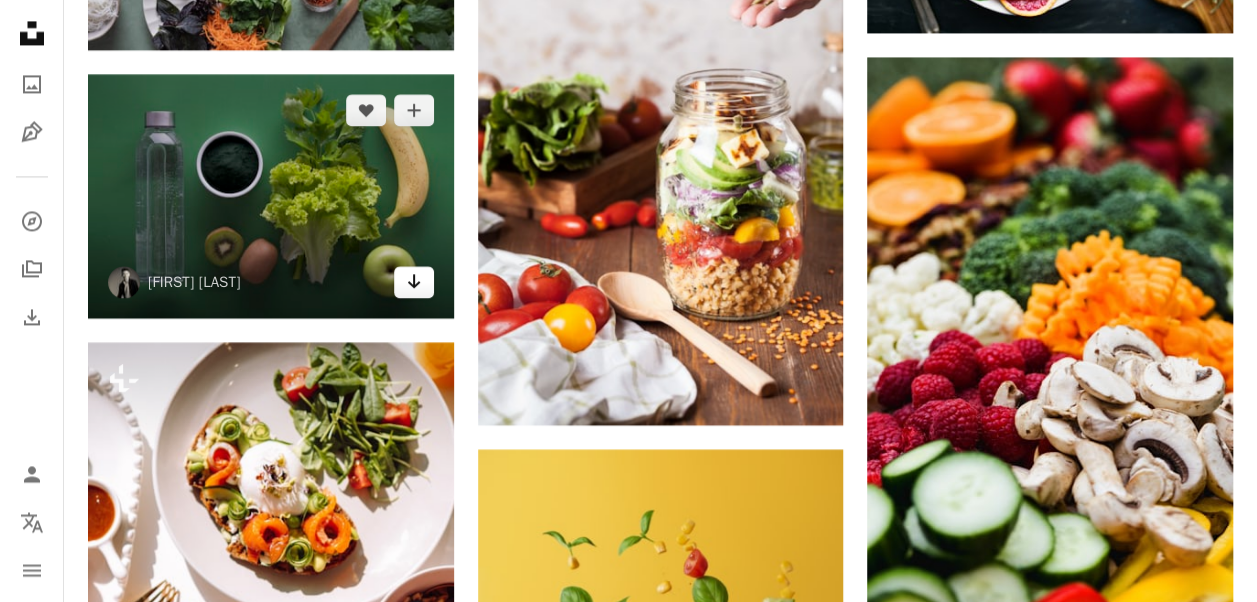 click on "Arrow pointing down" 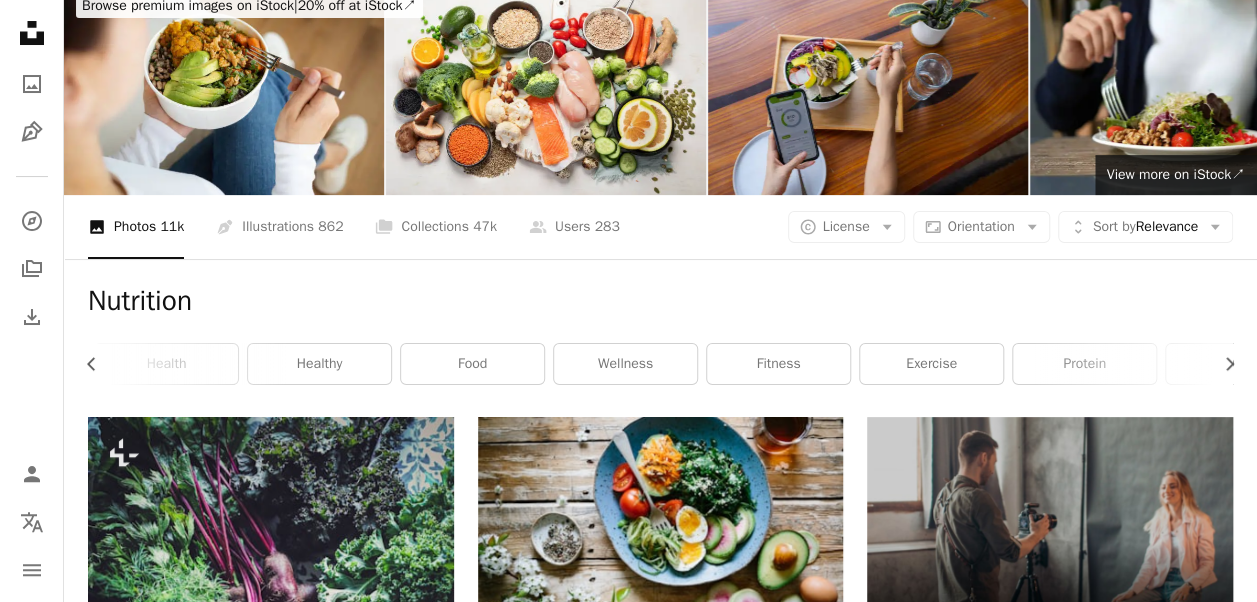 scroll, scrollTop: 0, scrollLeft: 0, axis: both 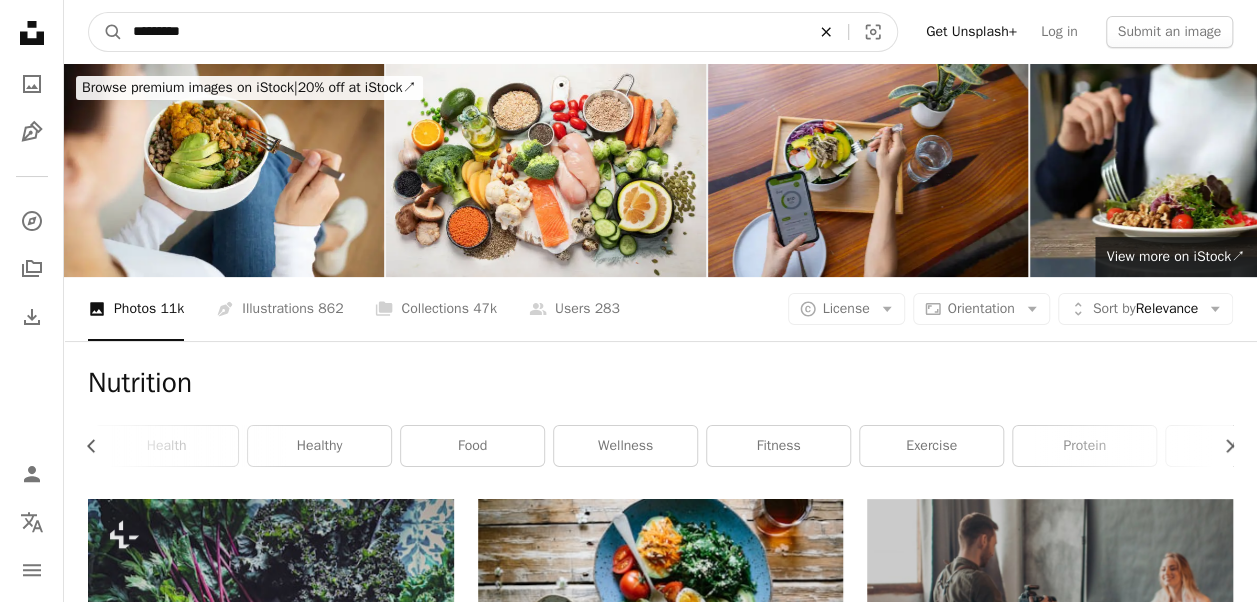 click on "An X shape" 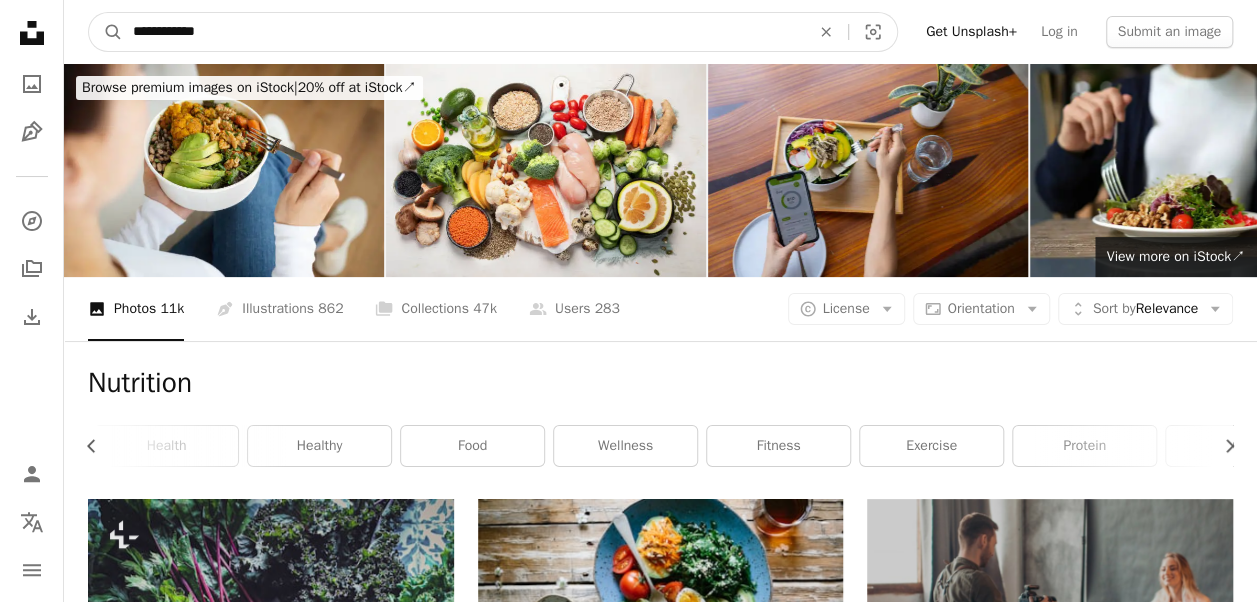 type on "**********" 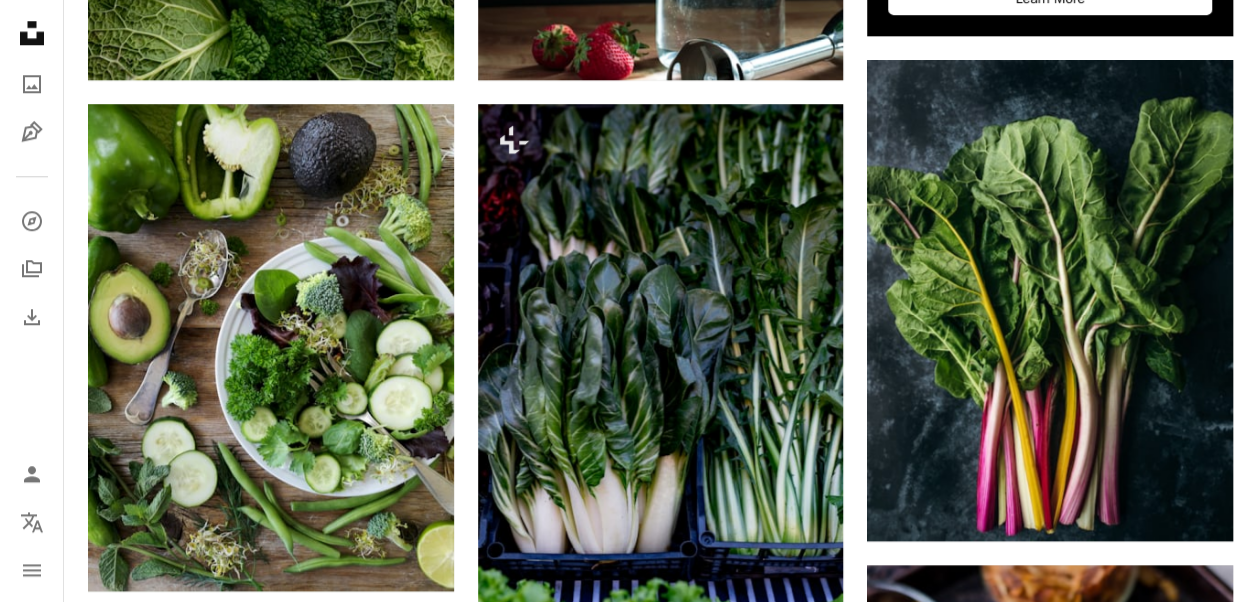 scroll, scrollTop: 969, scrollLeft: 0, axis: vertical 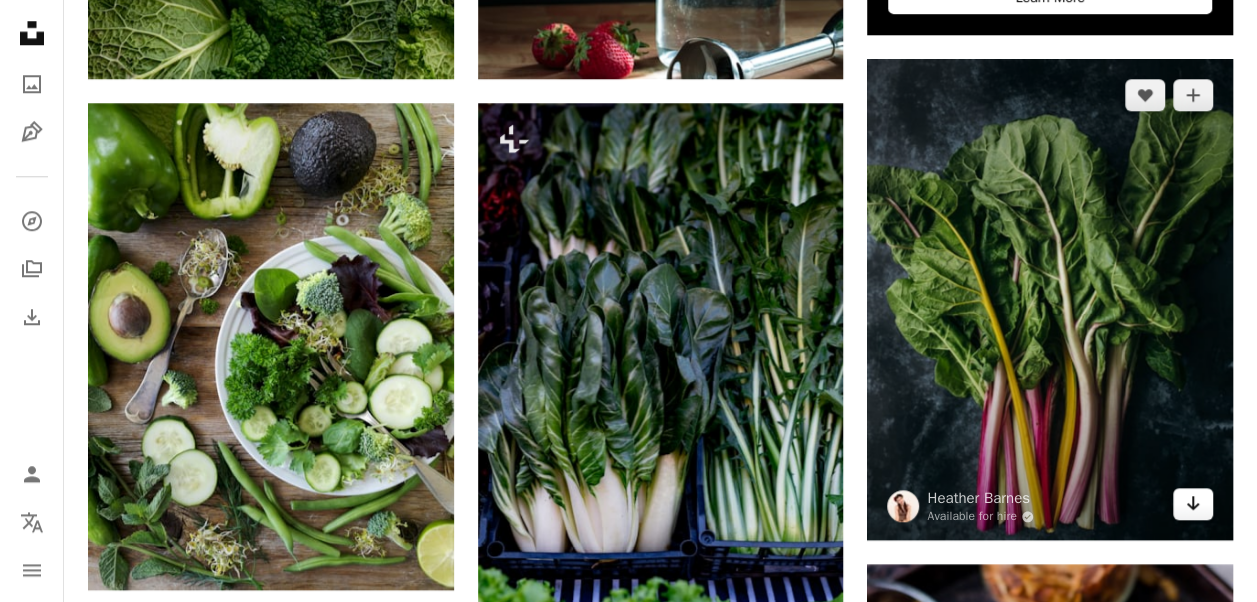 click on "Arrow pointing down" 